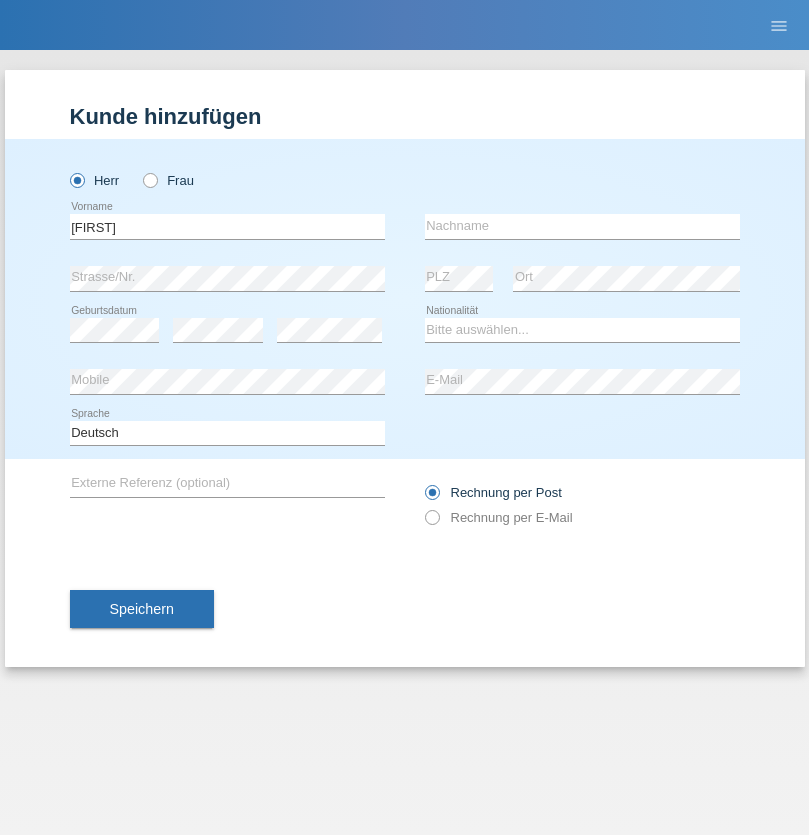 scroll, scrollTop: 0, scrollLeft: 0, axis: both 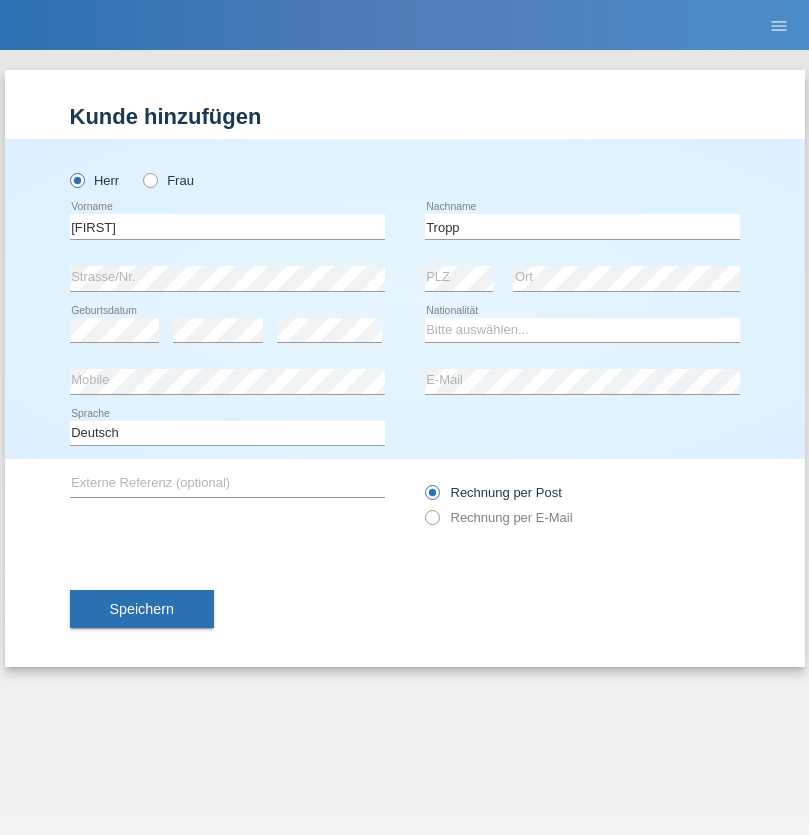type on "Tropp" 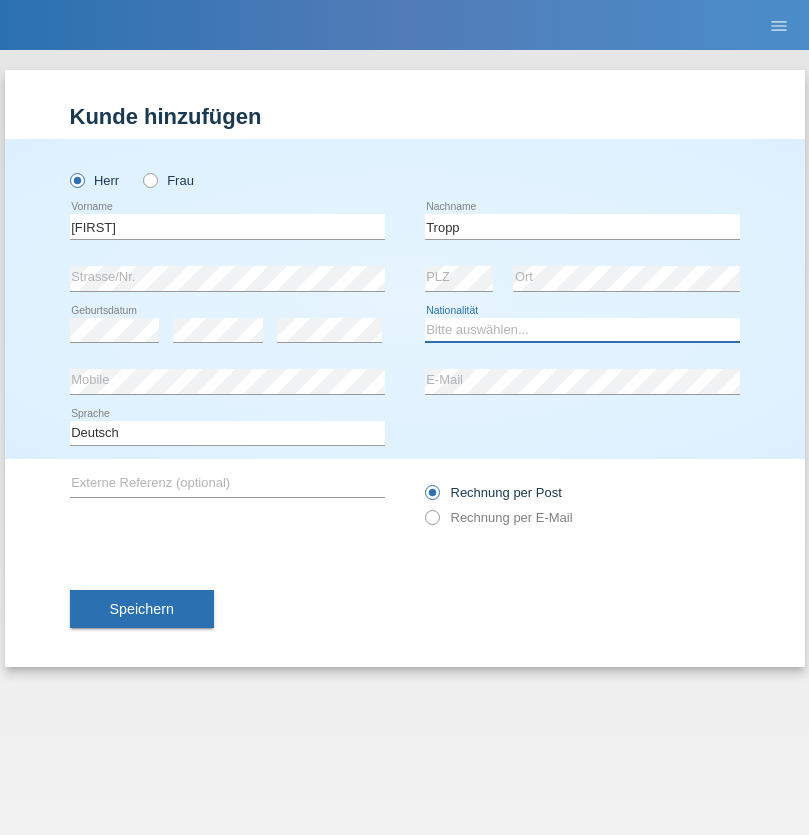 select on "SK" 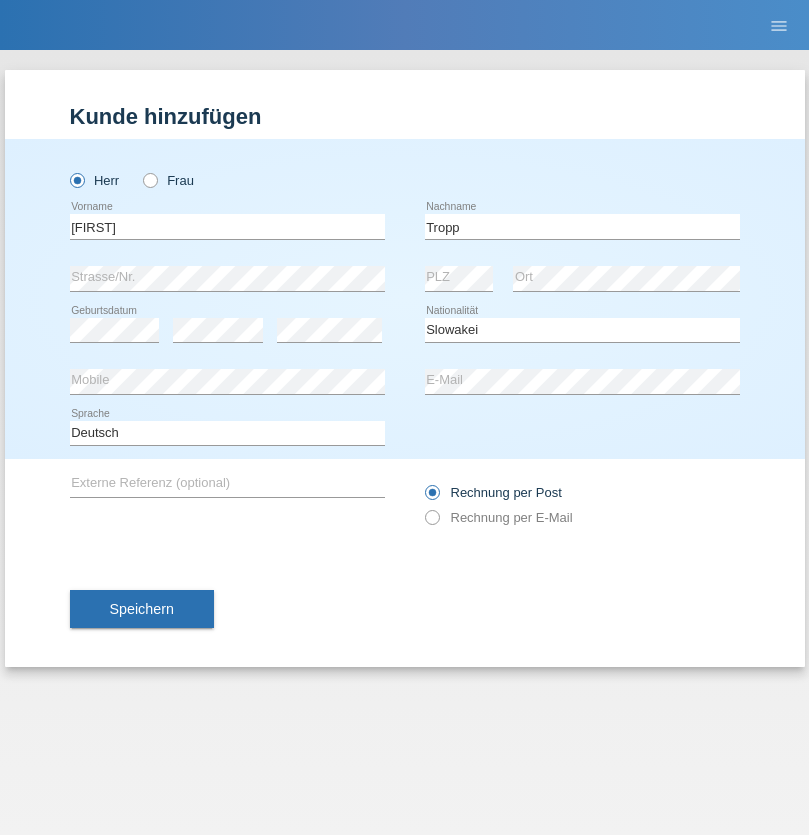 select on "C" 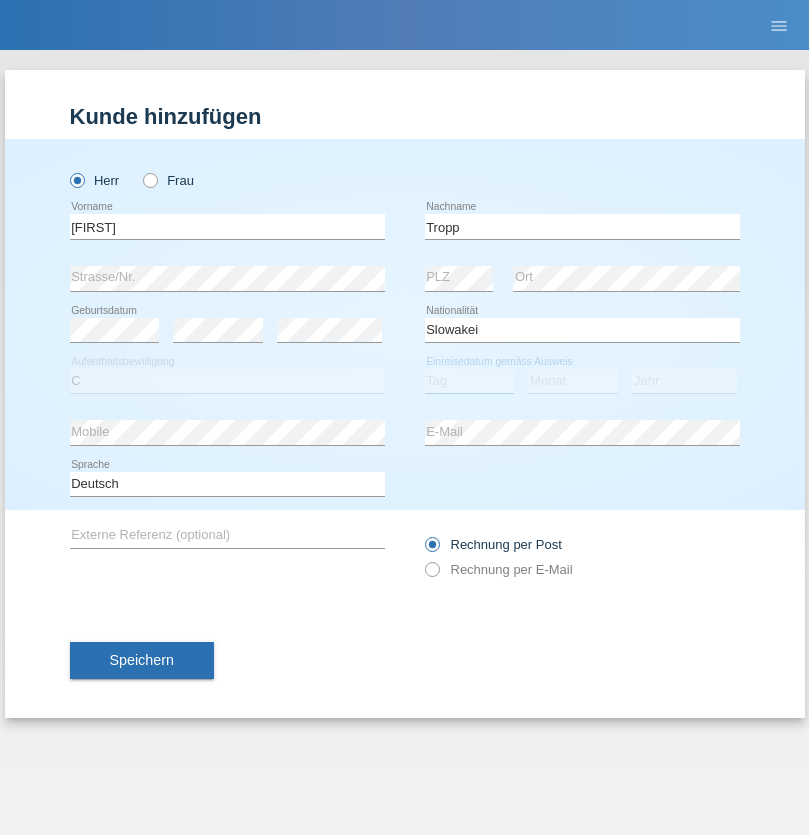 select on "07" 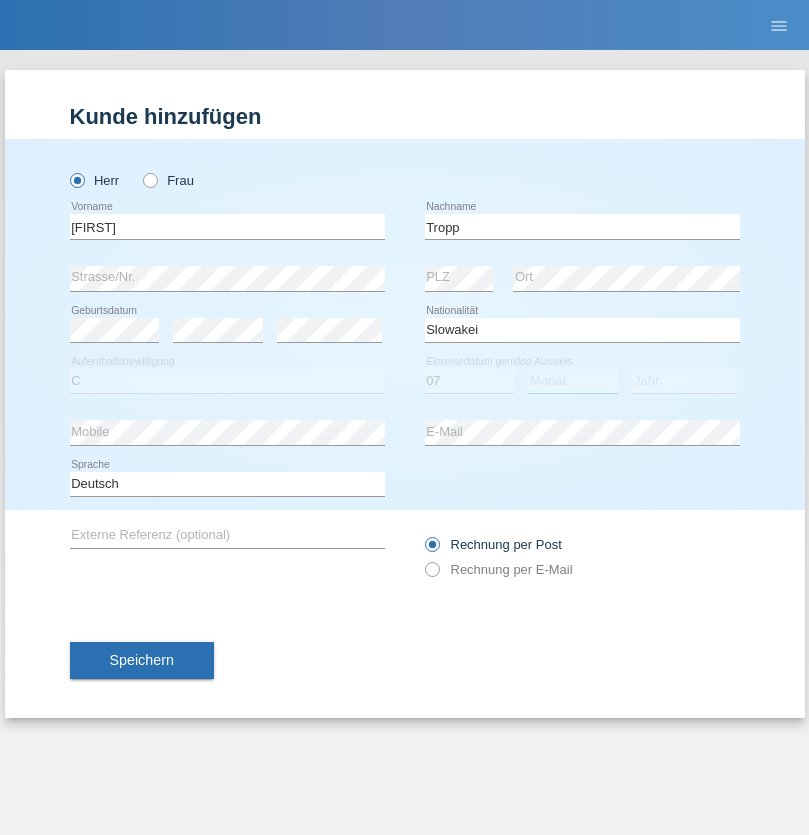 select on "08" 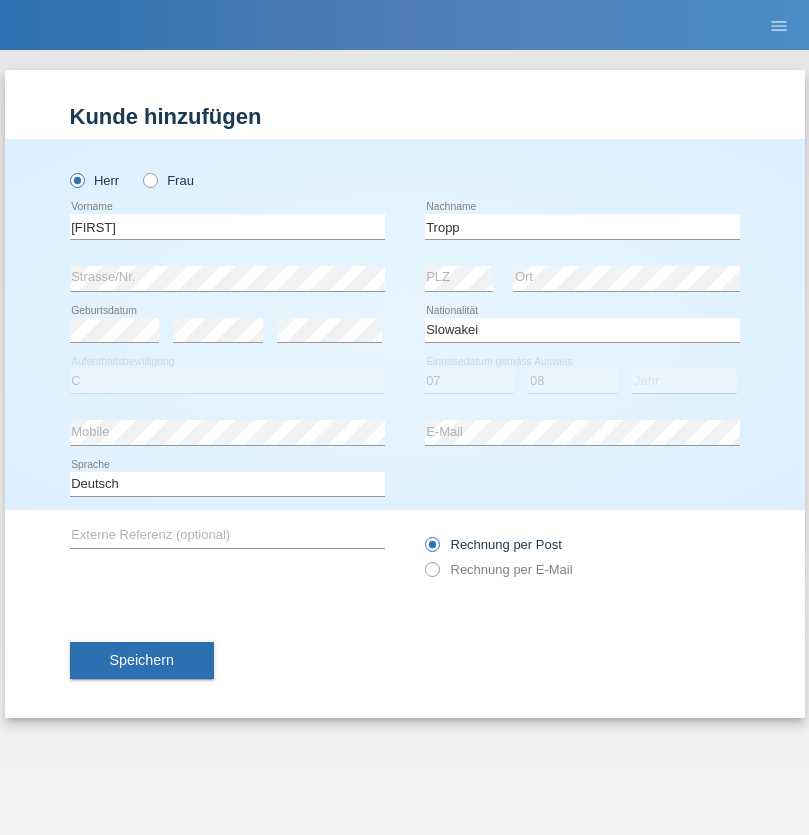 select on "2021" 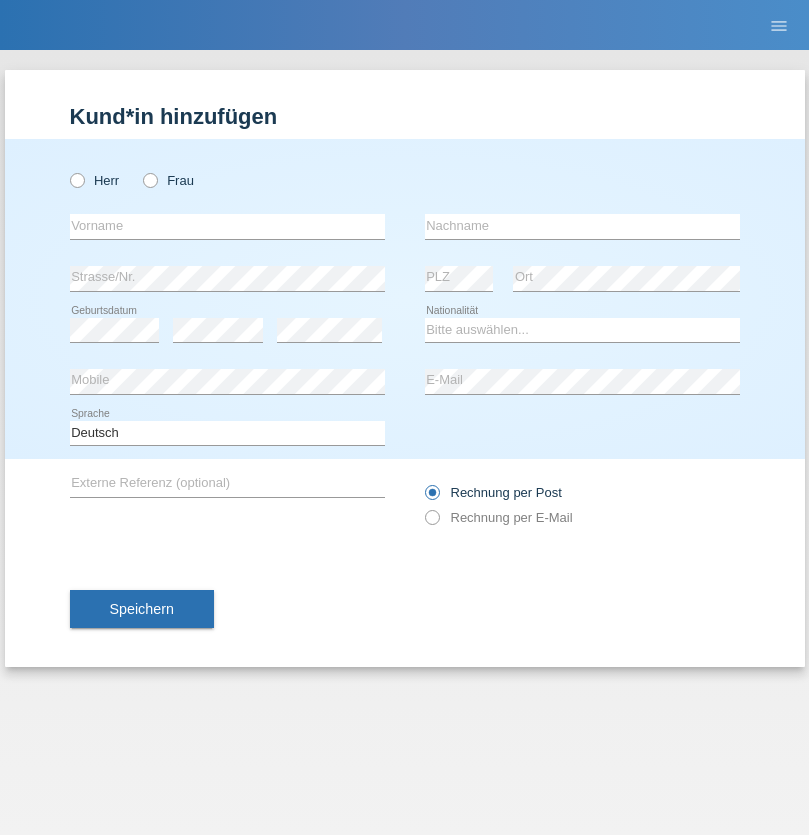scroll, scrollTop: 0, scrollLeft: 0, axis: both 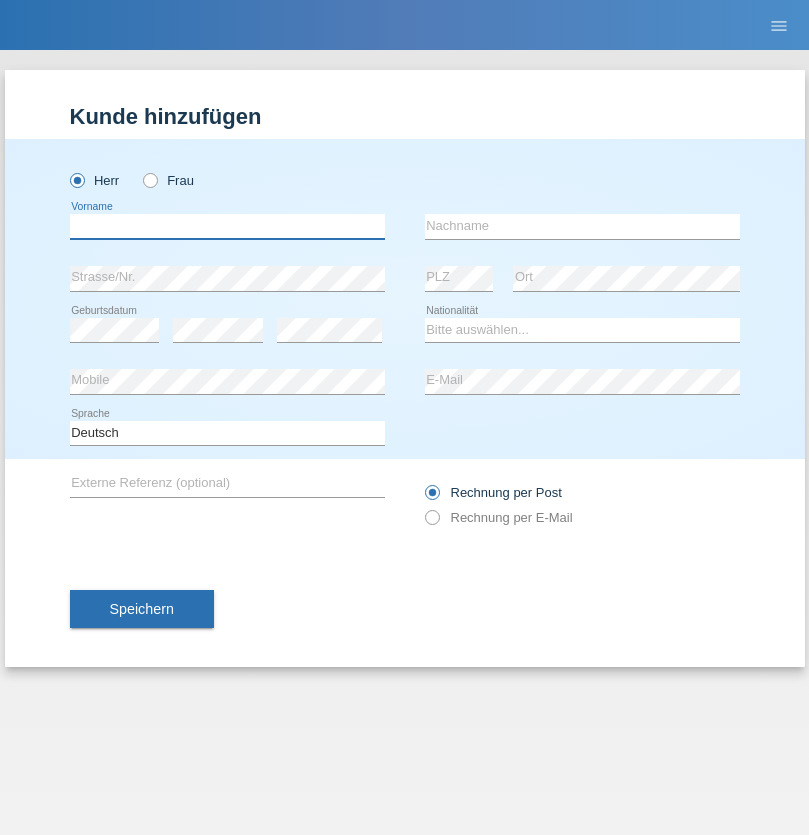 click at bounding box center (227, 226) 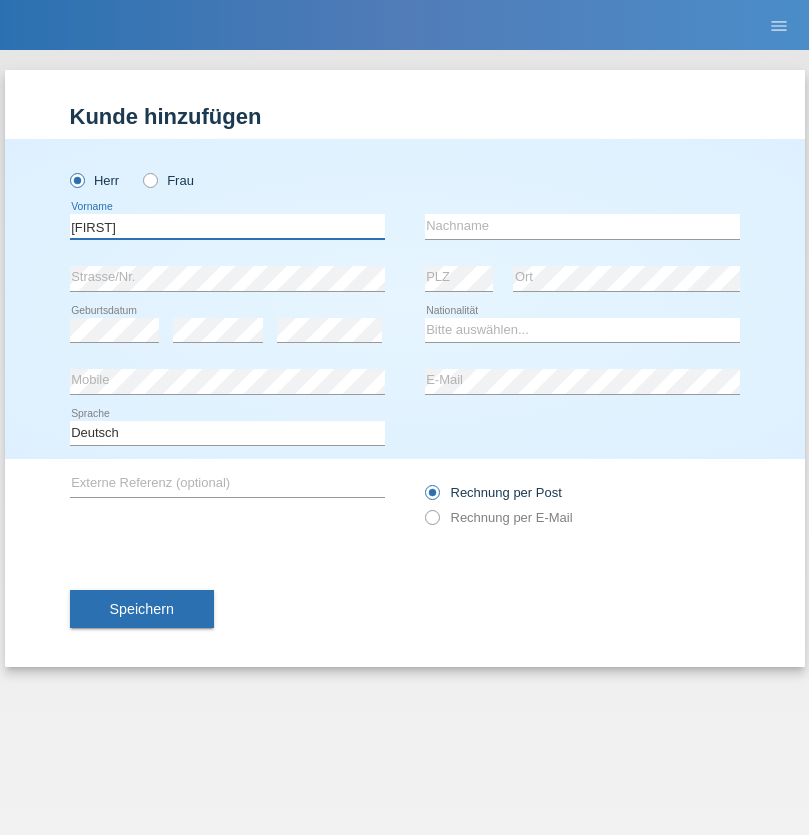 type on "[FIRST]" 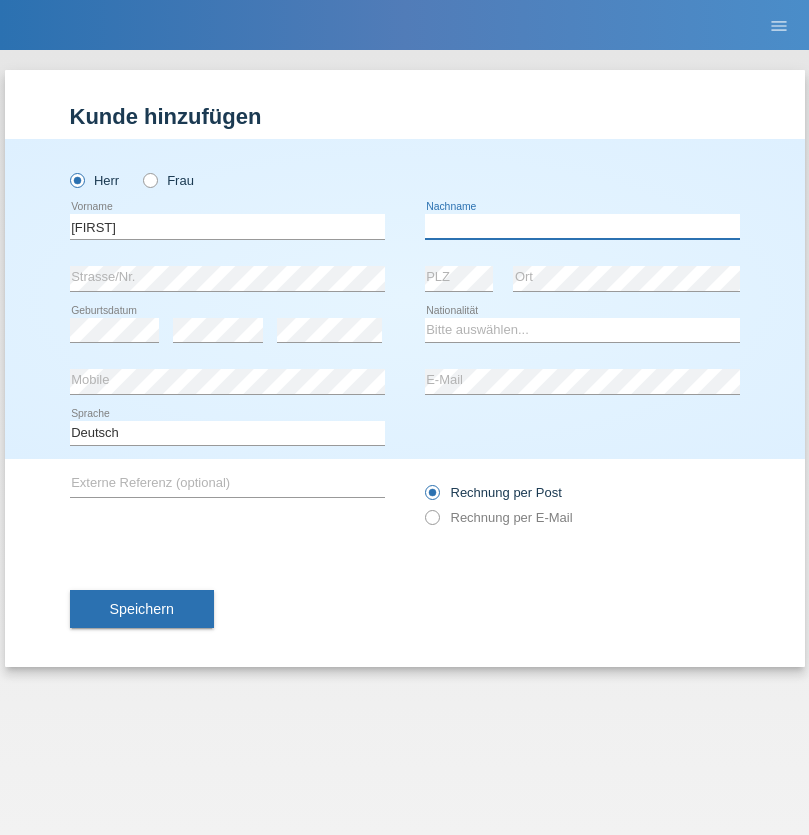 click at bounding box center [582, 226] 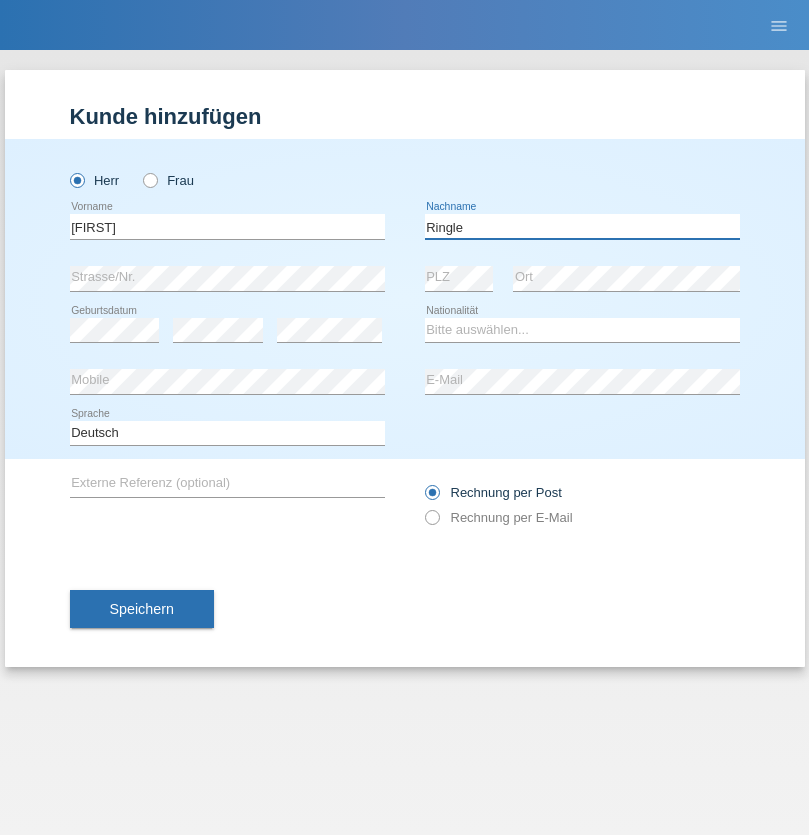 type on "Ringle" 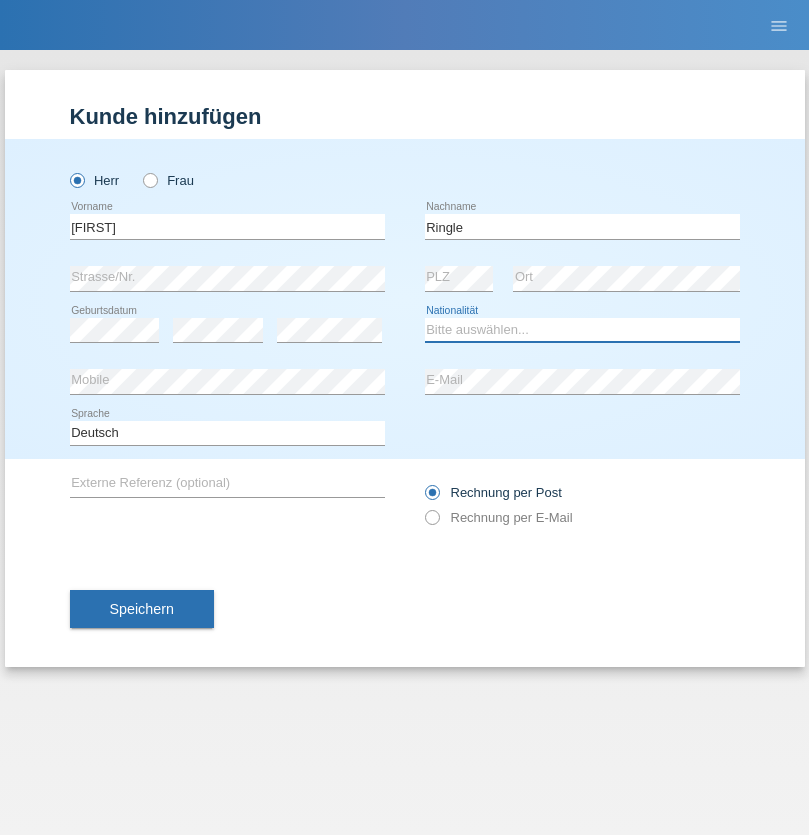 select on "DE" 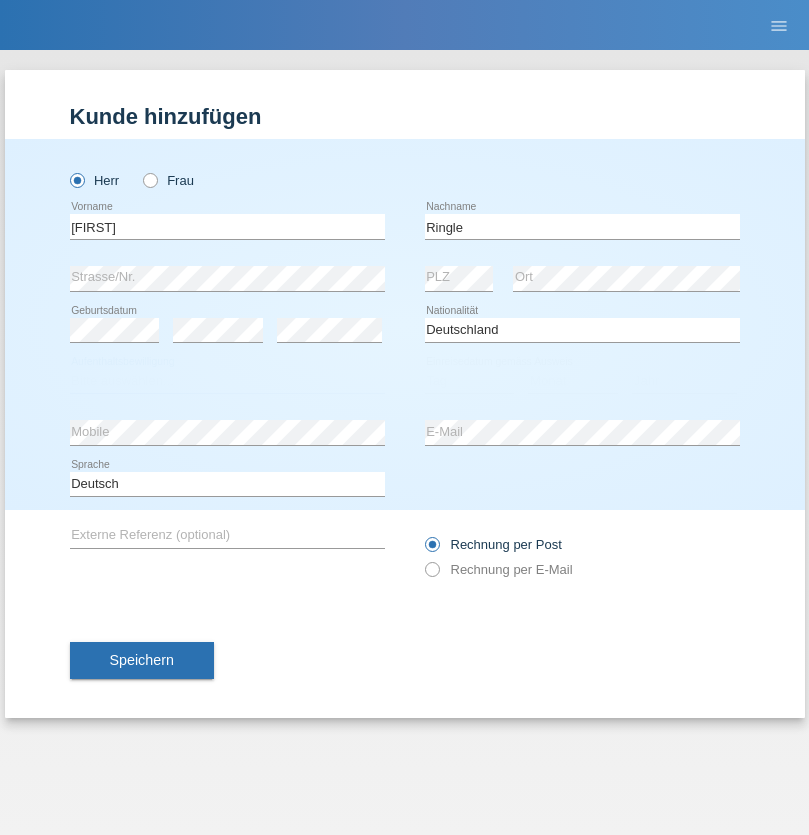 select on "C" 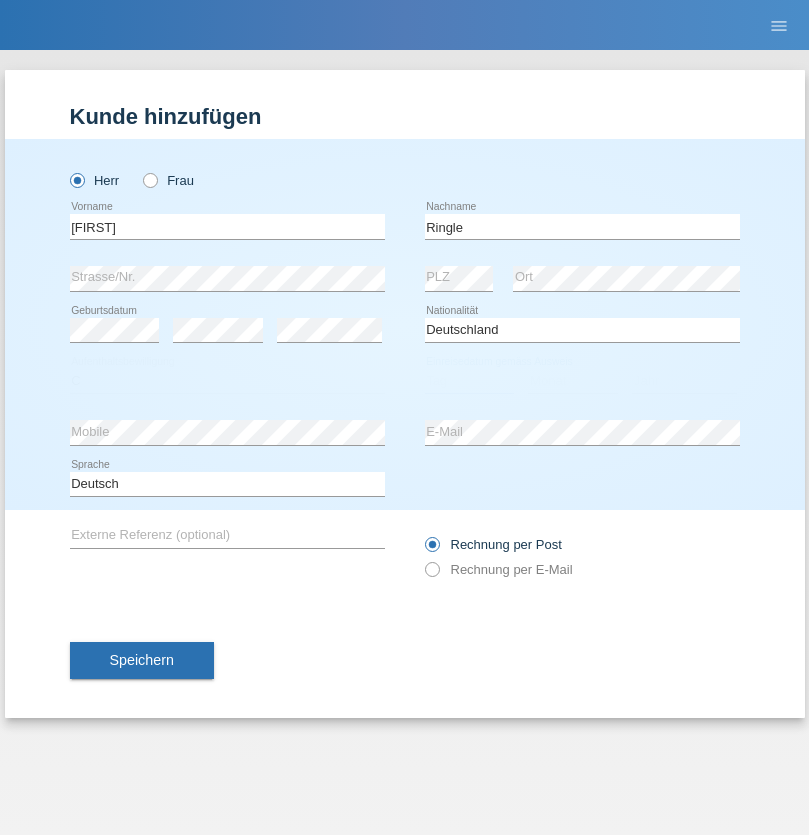 select on "06" 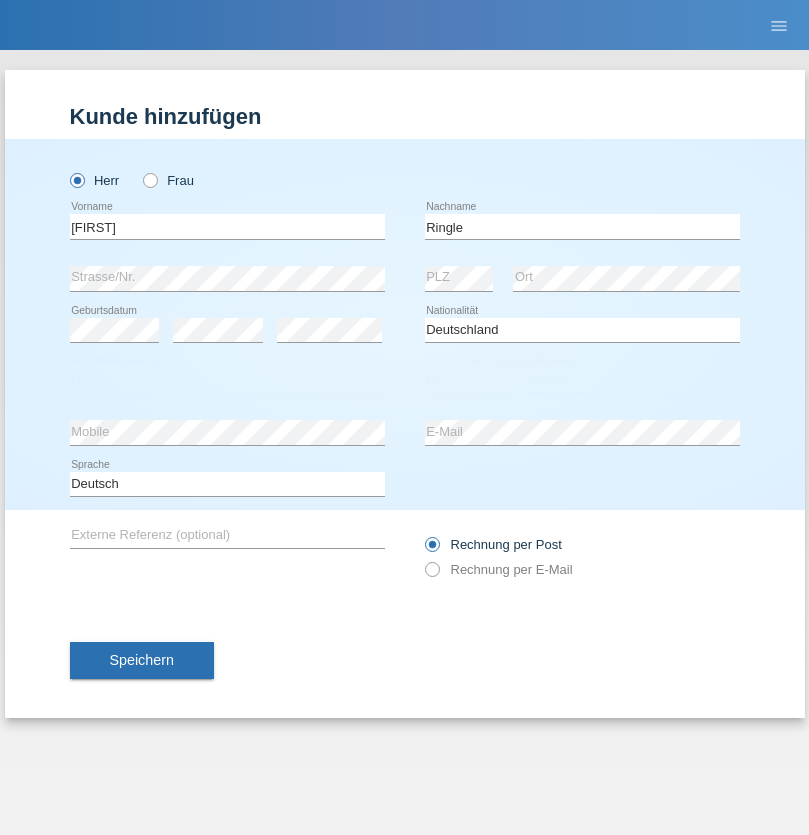 select on "01" 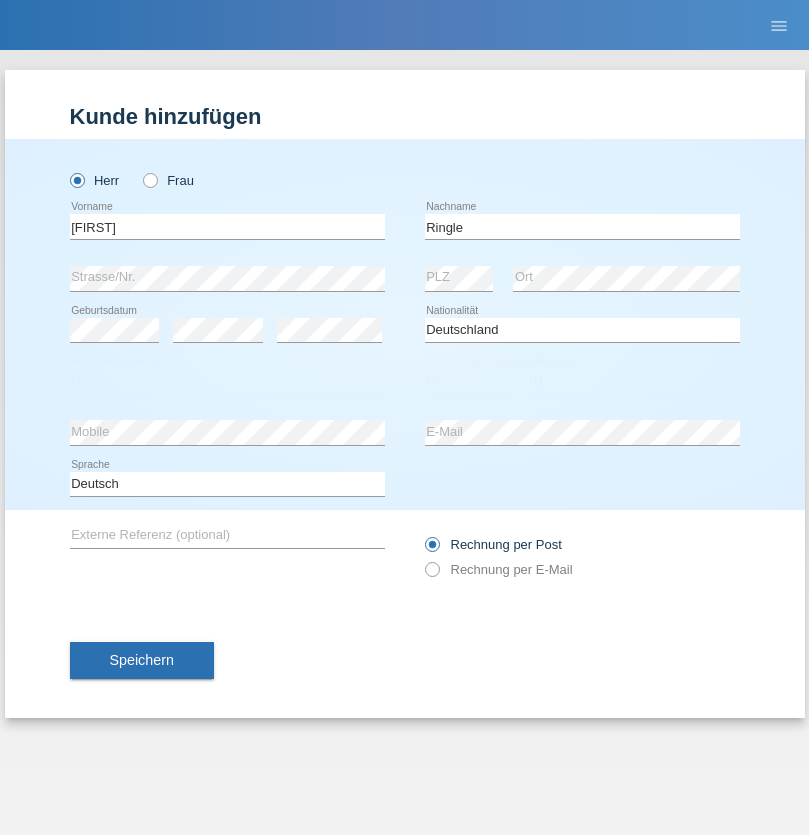 select on "2021" 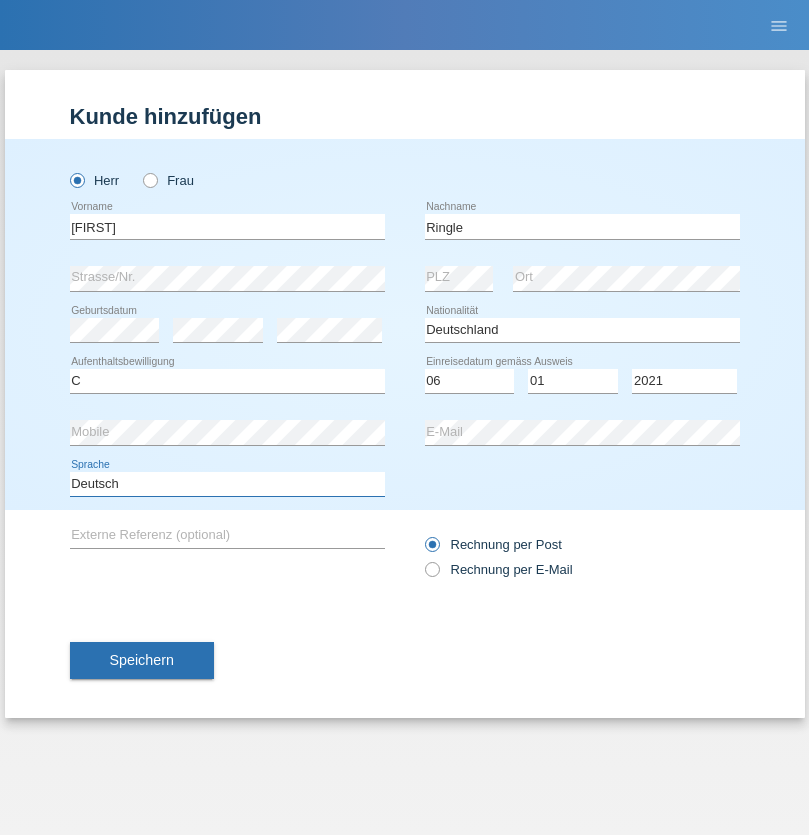 select on "en" 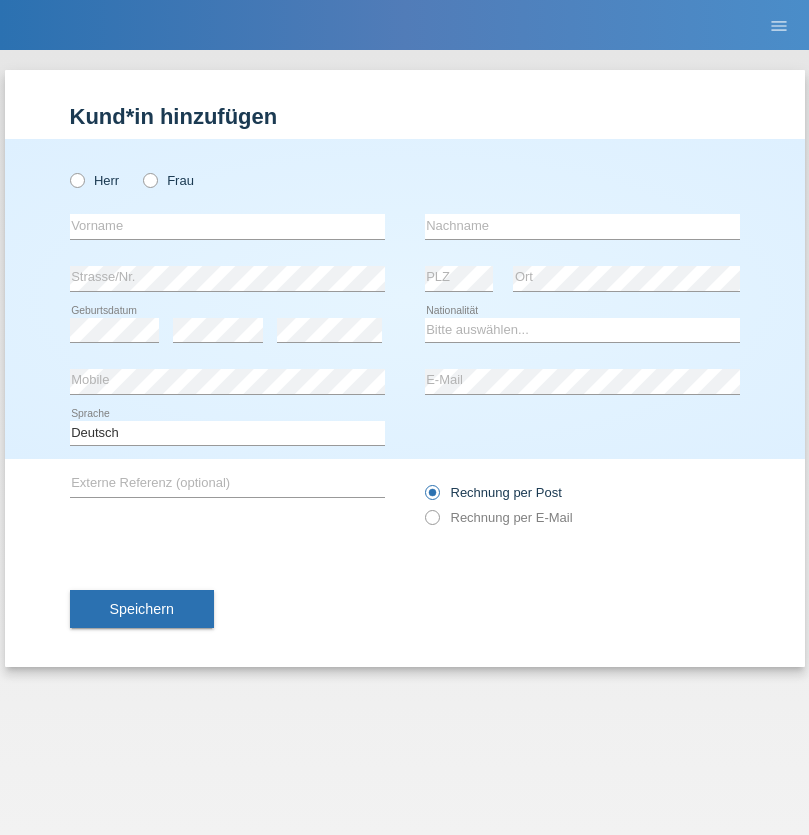scroll, scrollTop: 0, scrollLeft: 0, axis: both 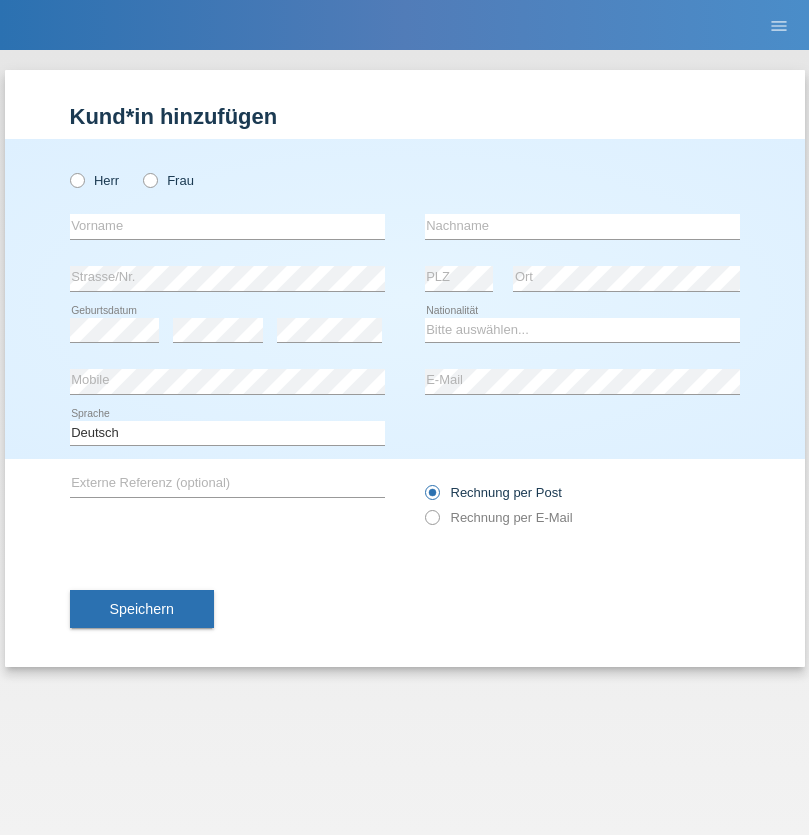 radio on "true" 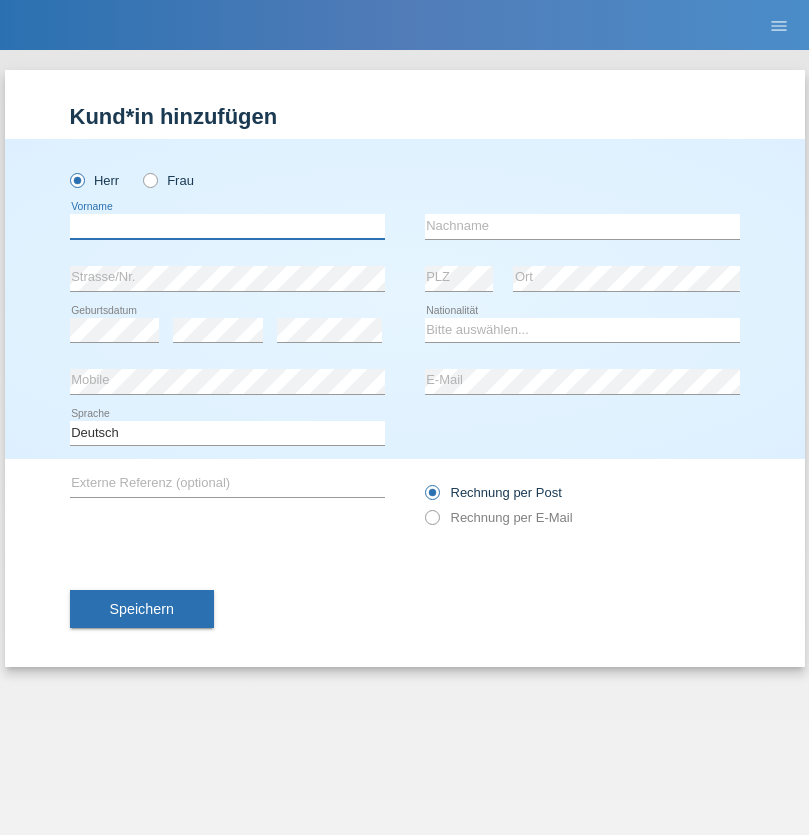click at bounding box center (227, 226) 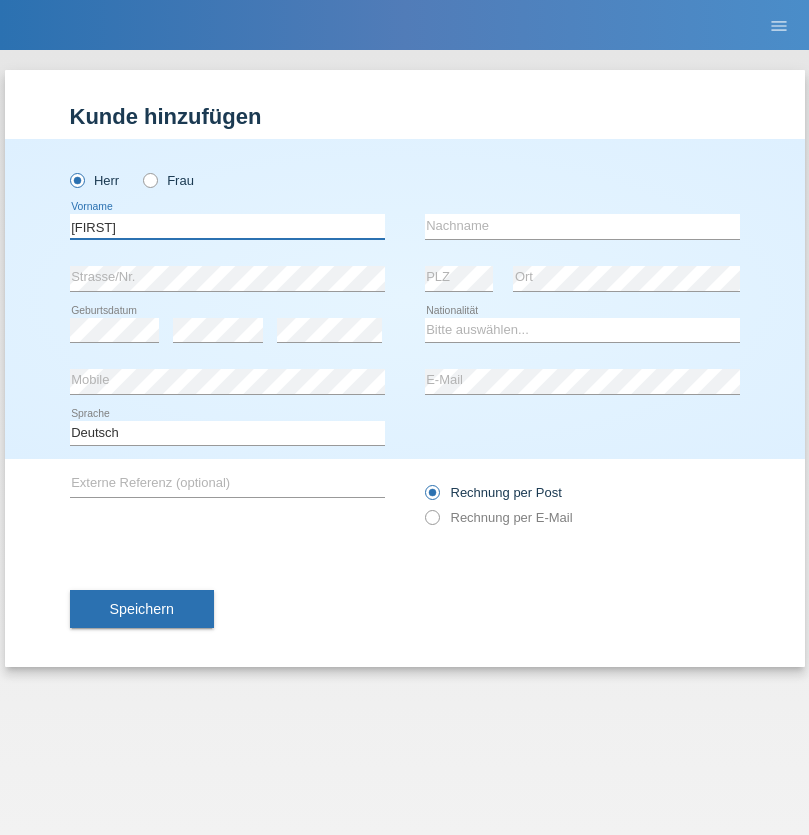 type on "Junior" 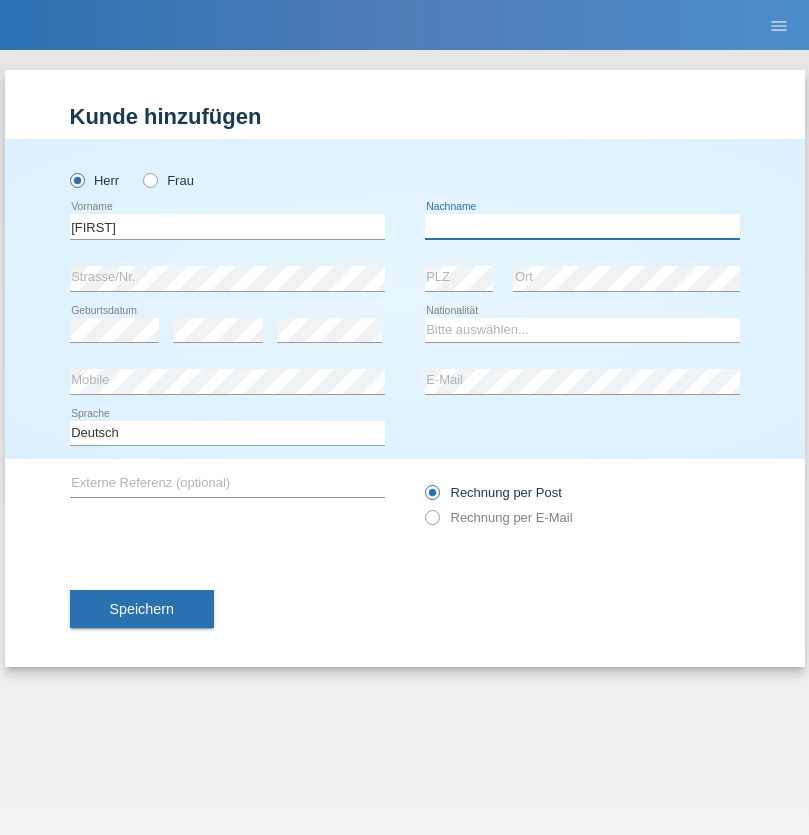 click at bounding box center [582, 226] 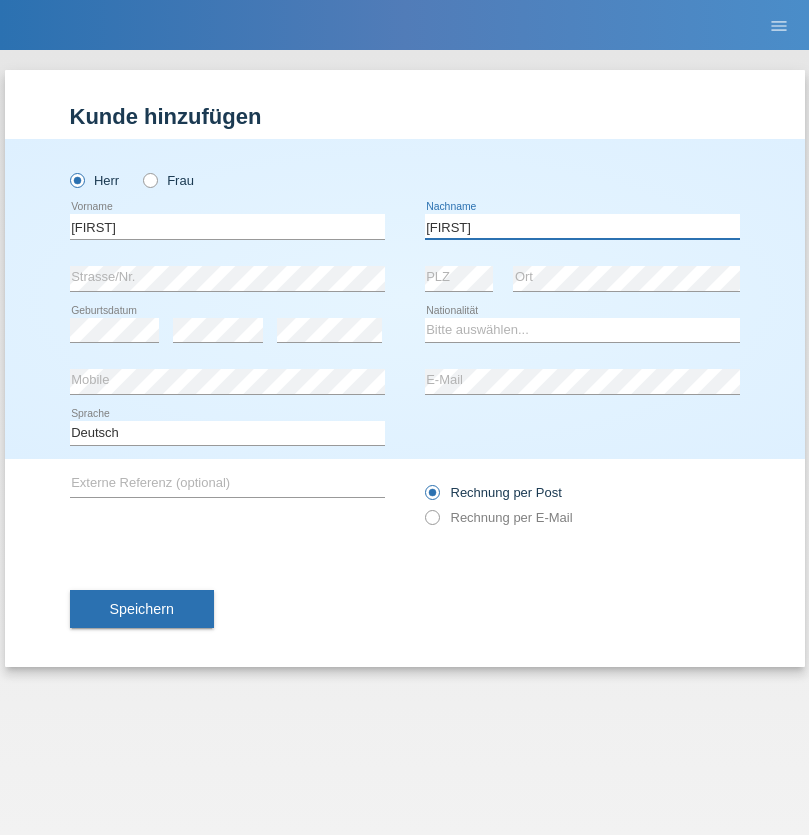 type on "Mauricio" 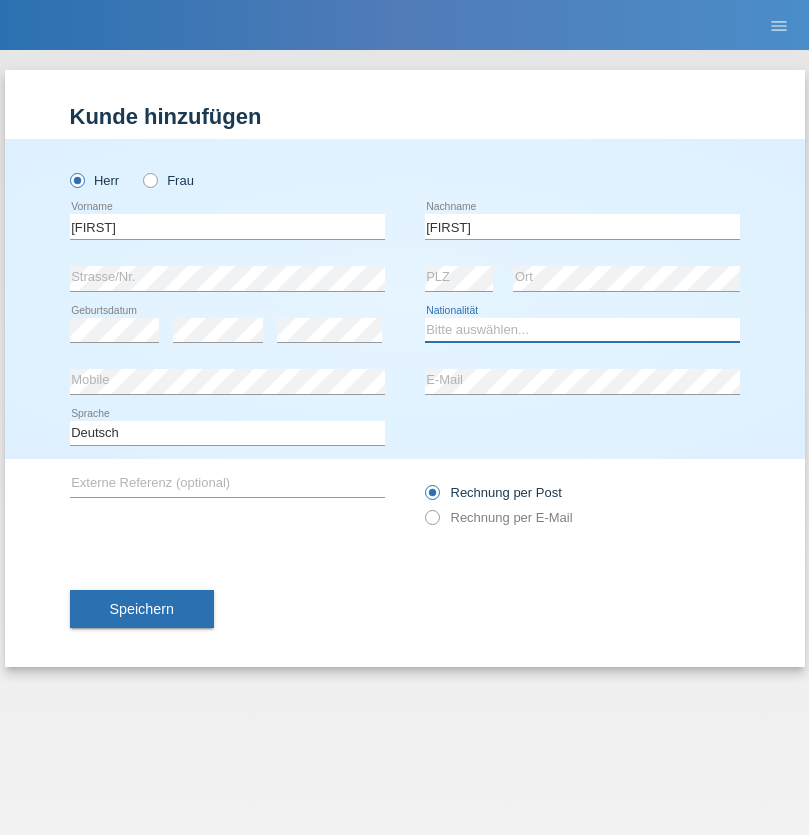 select on "CH" 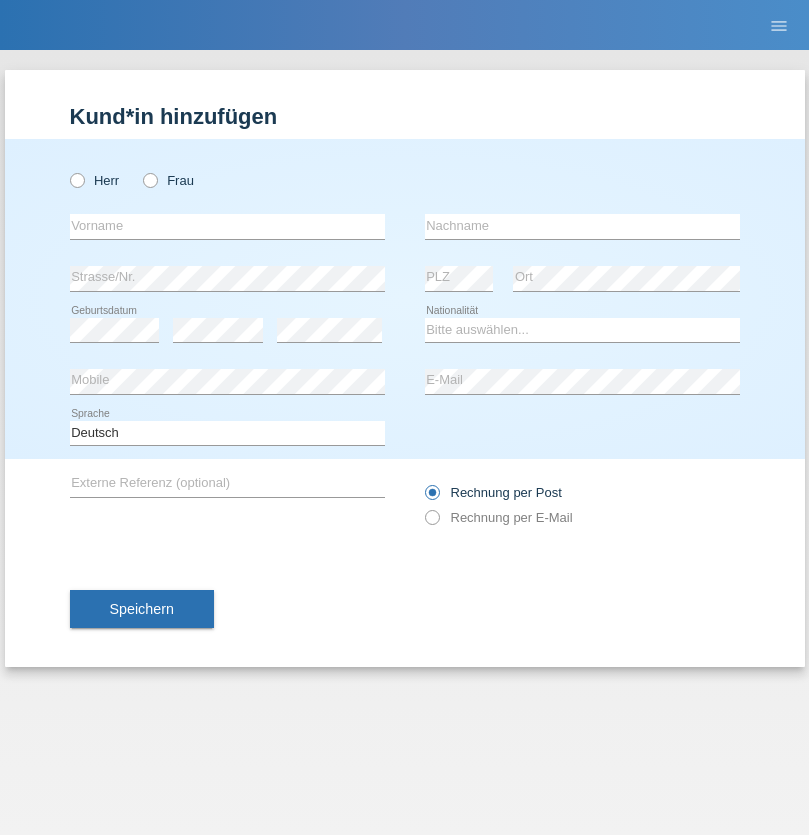 scroll, scrollTop: 0, scrollLeft: 0, axis: both 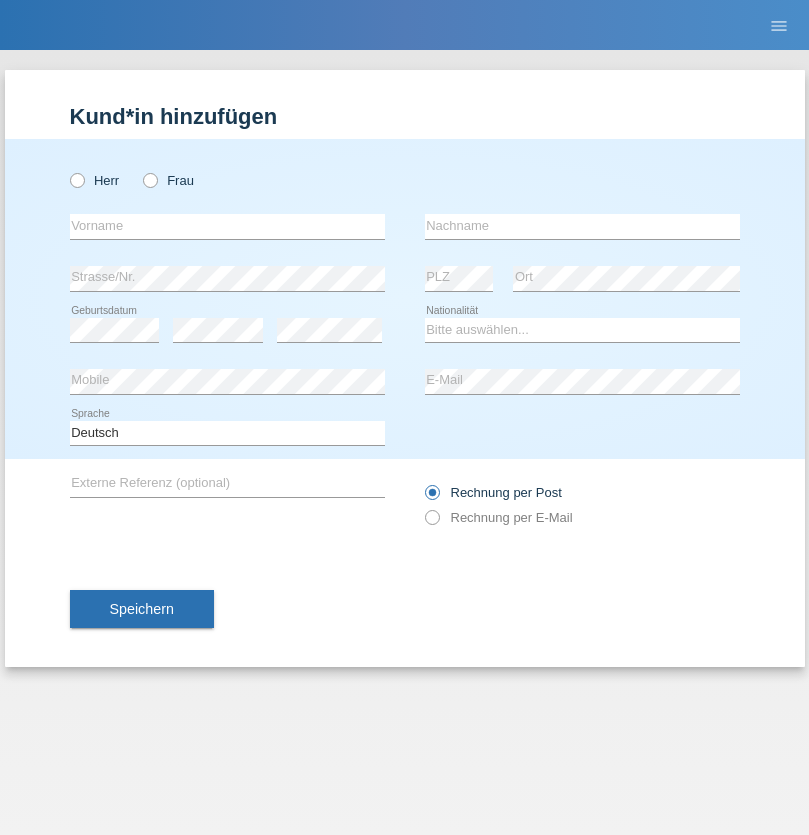 radio on "true" 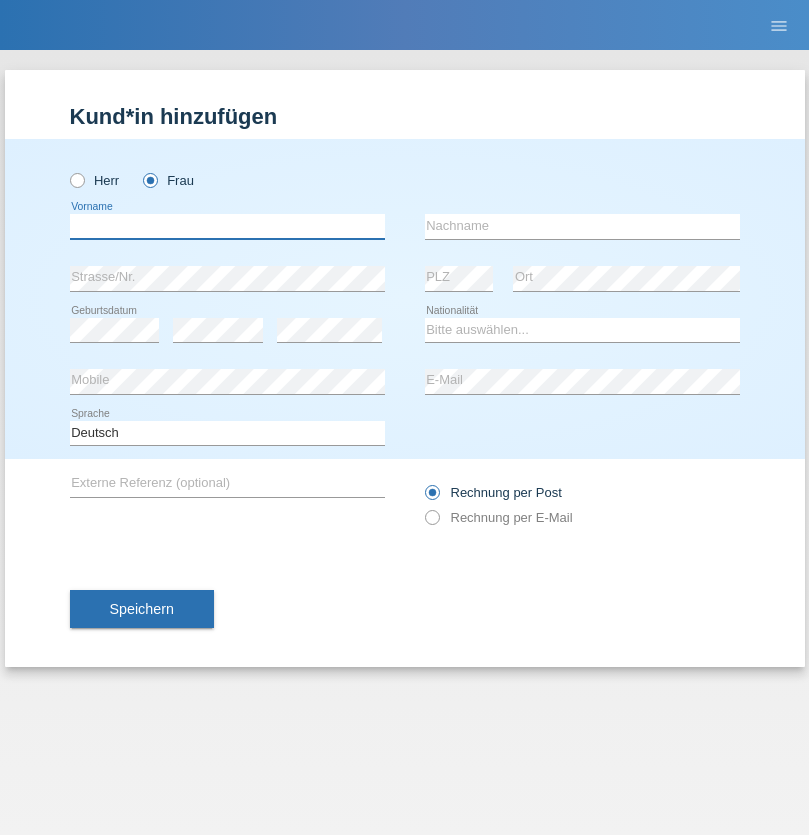 click at bounding box center (227, 226) 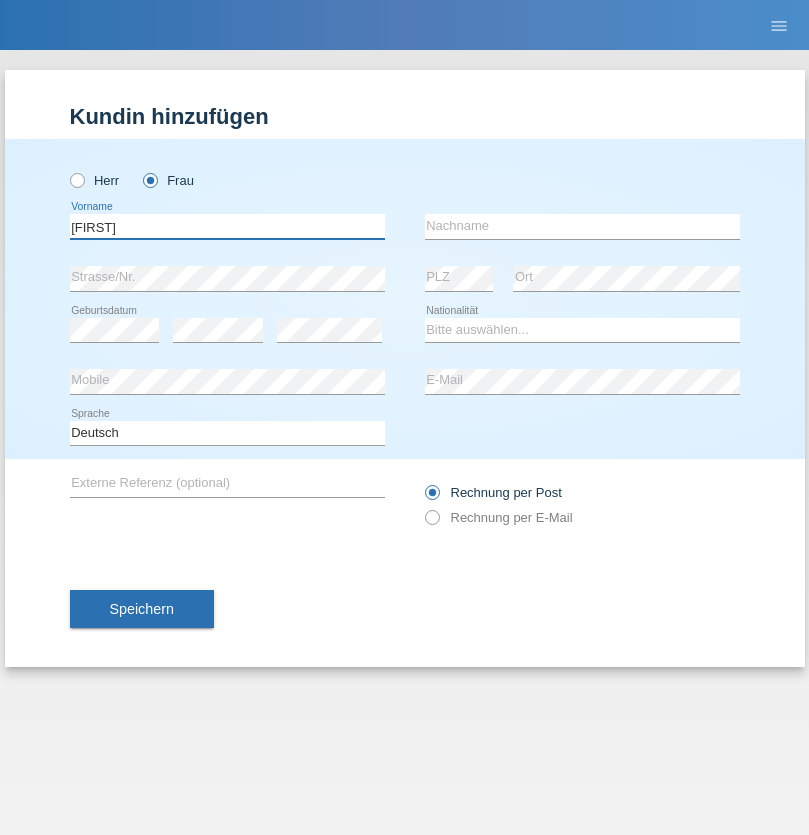 type on "Monika" 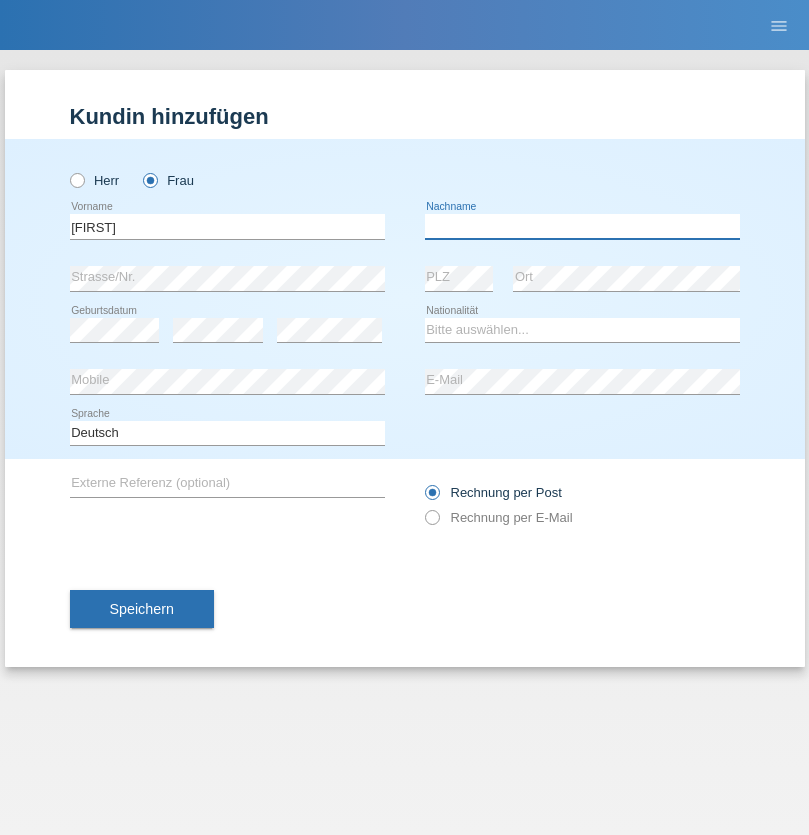 click at bounding box center [582, 226] 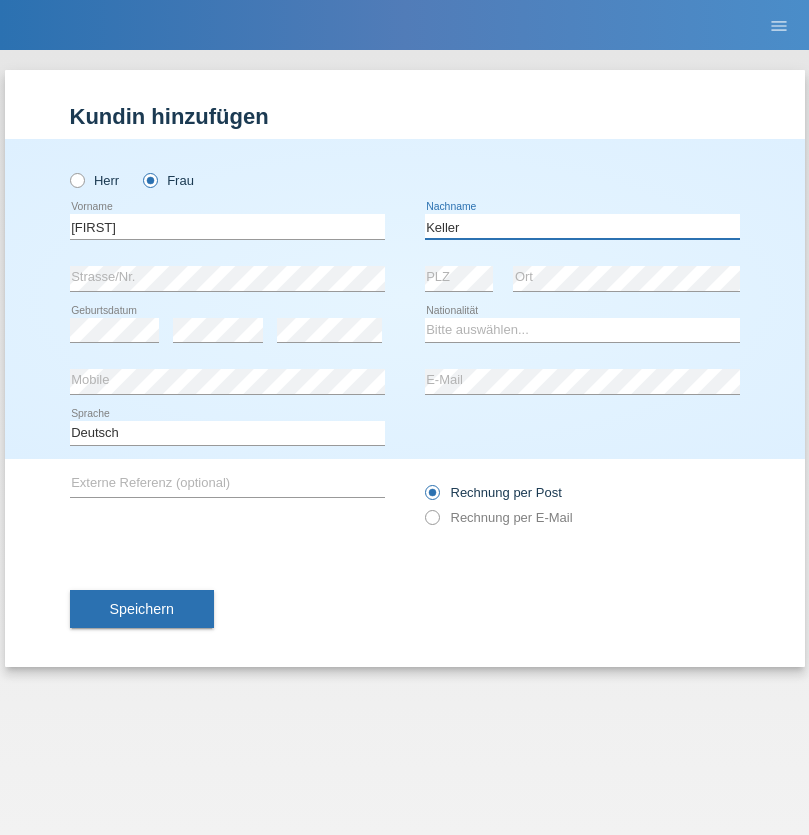 type on "Keller" 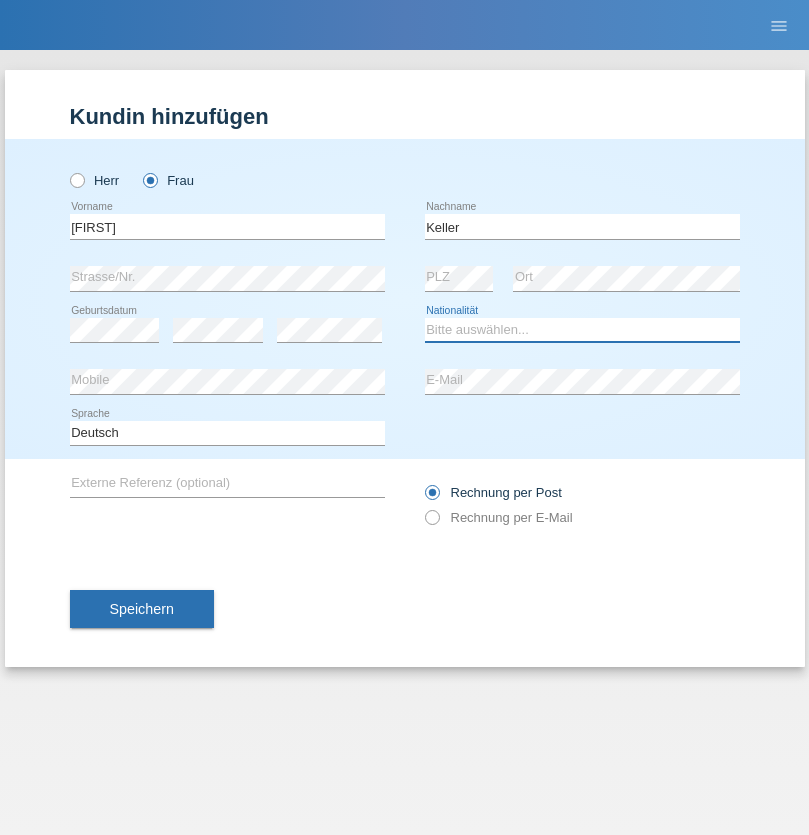 select on "CH" 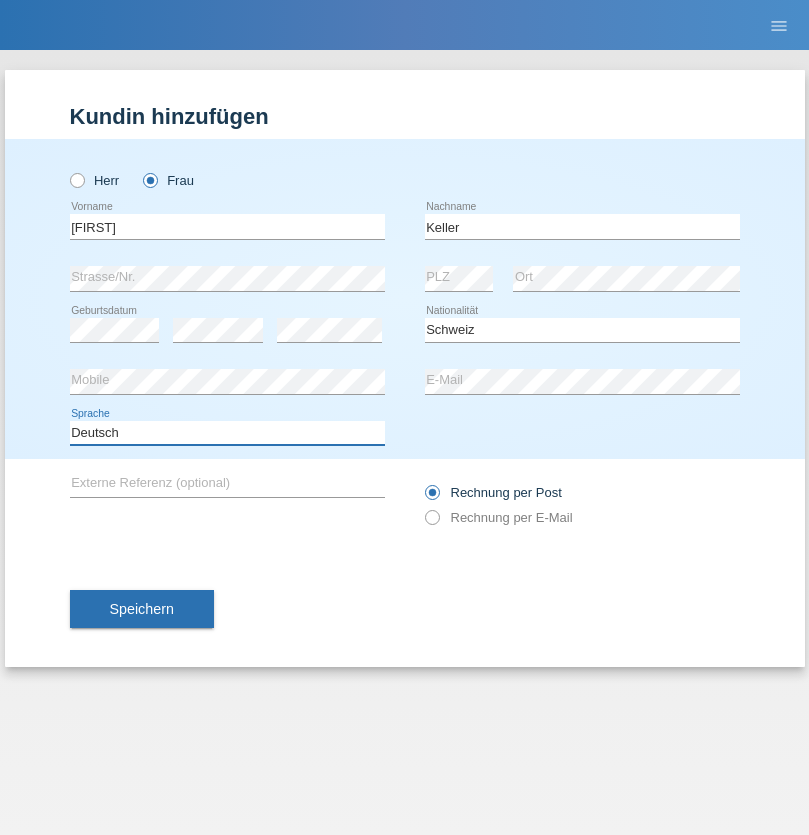select on "en" 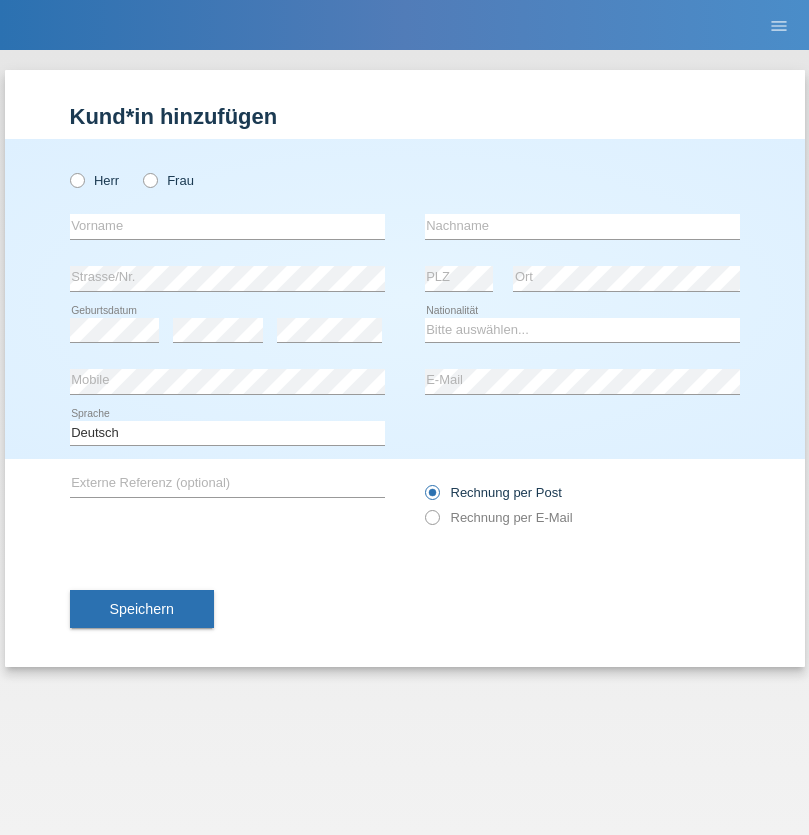 scroll, scrollTop: 0, scrollLeft: 0, axis: both 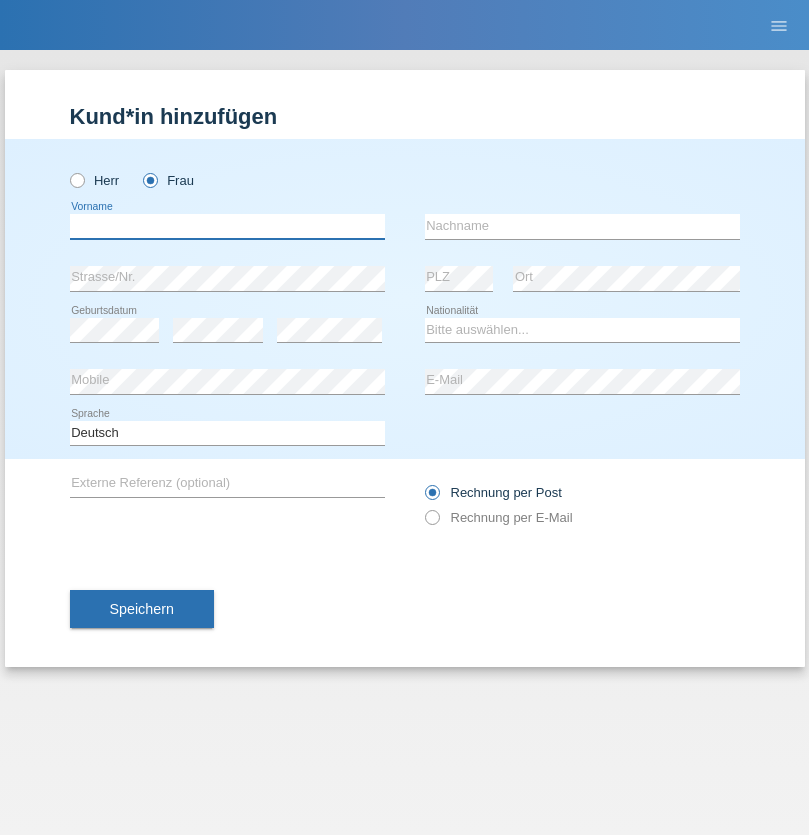 click at bounding box center [227, 226] 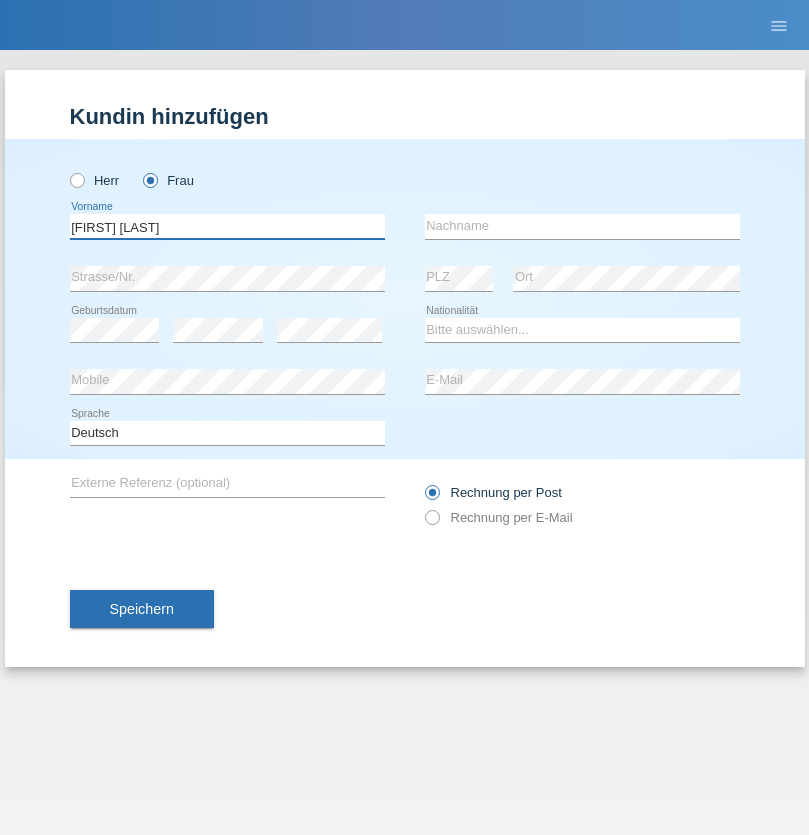 type on "Maria Fernanda" 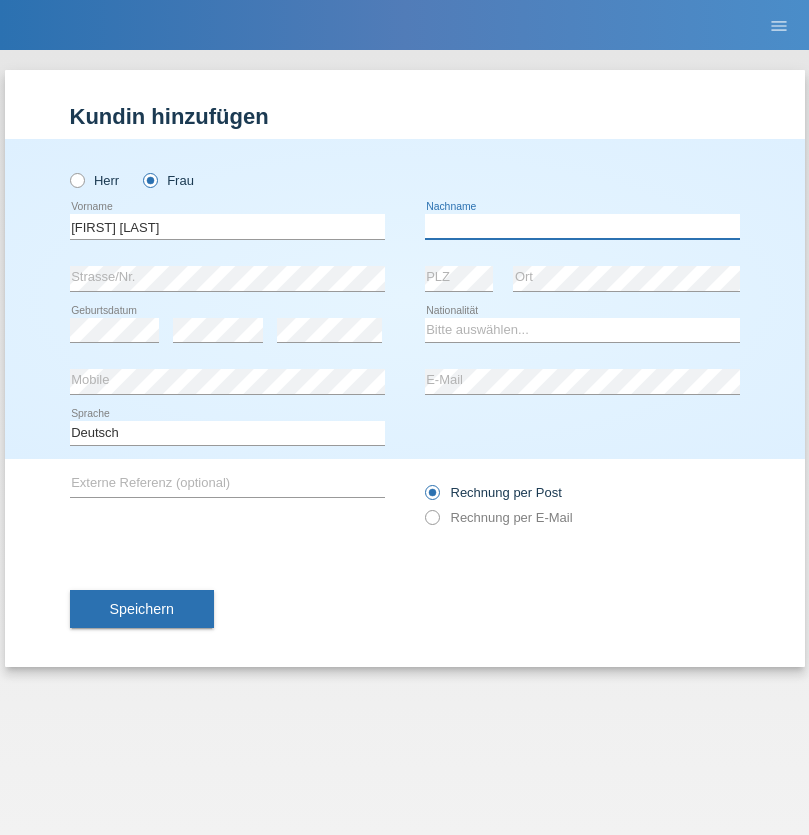 click at bounding box center [582, 226] 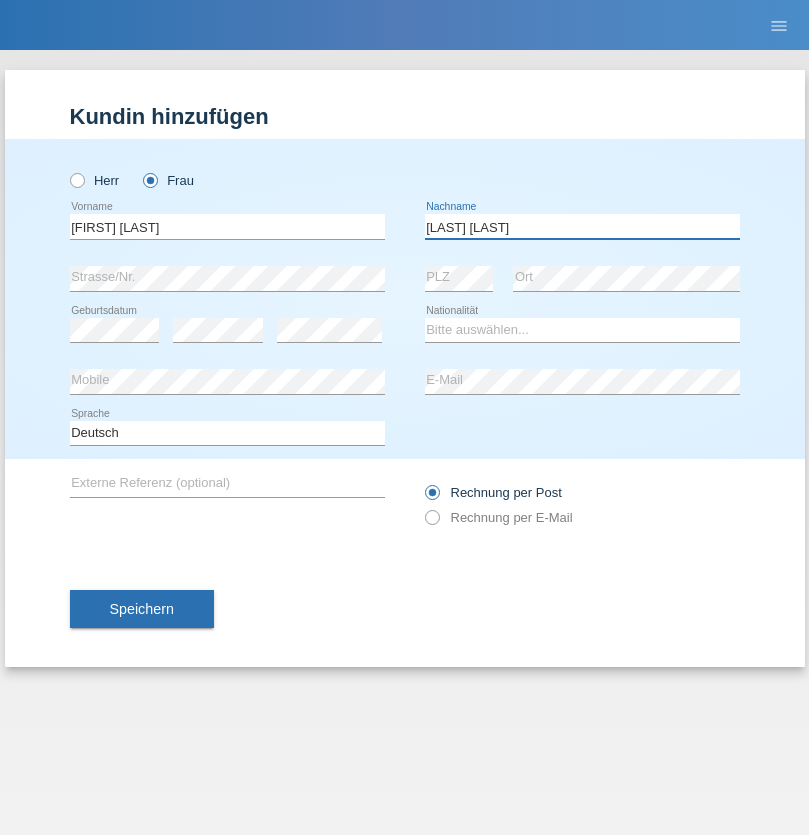 type on "Knusel Campillo" 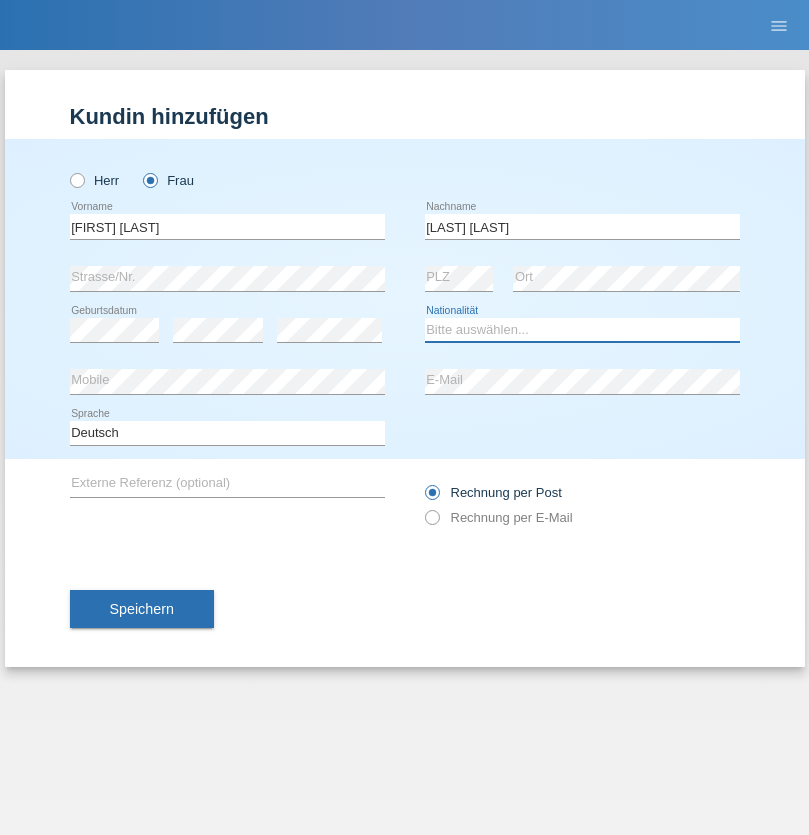select on "CH" 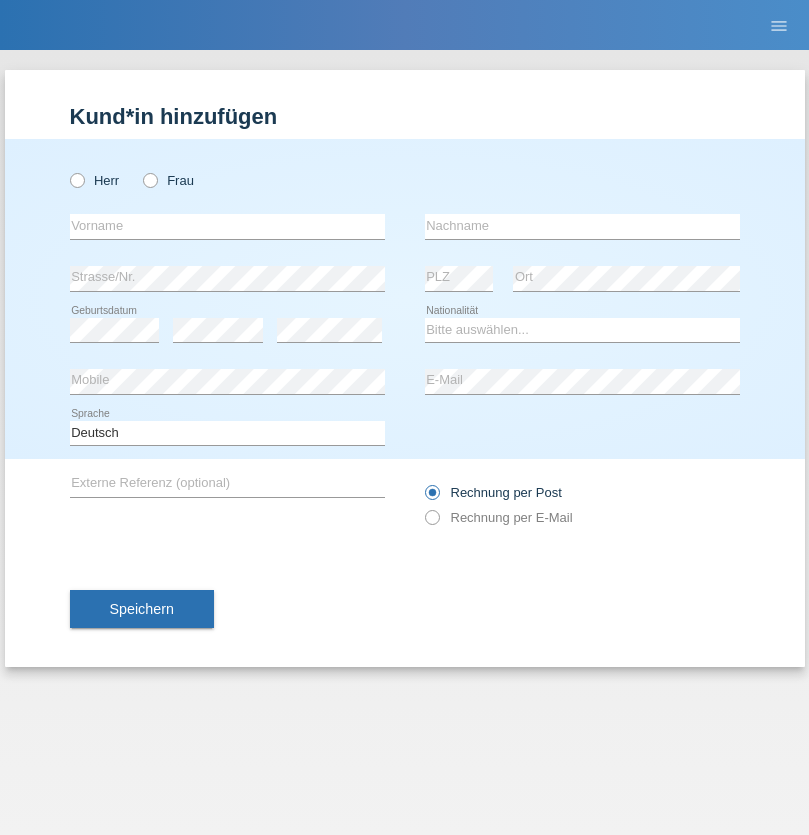 scroll, scrollTop: 0, scrollLeft: 0, axis: both 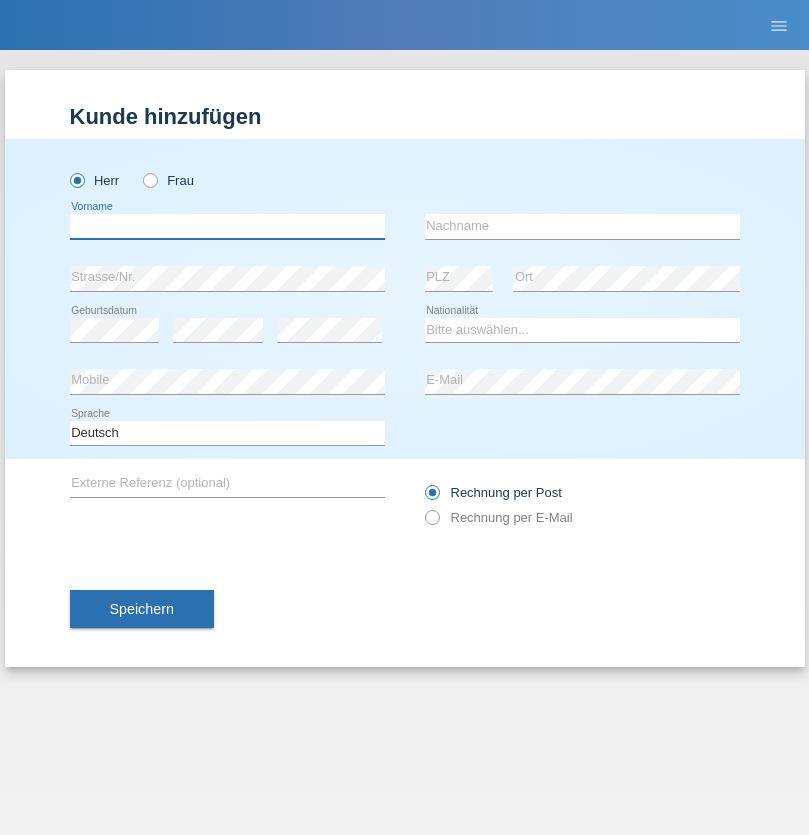 click at bounding box center (227, 226) 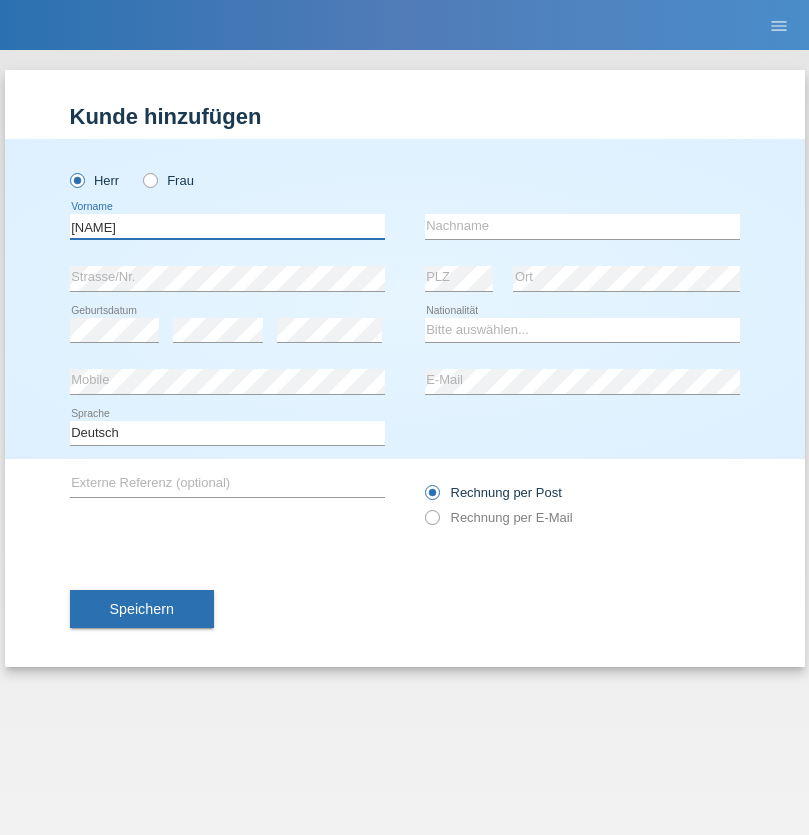 type on "Beqiri" 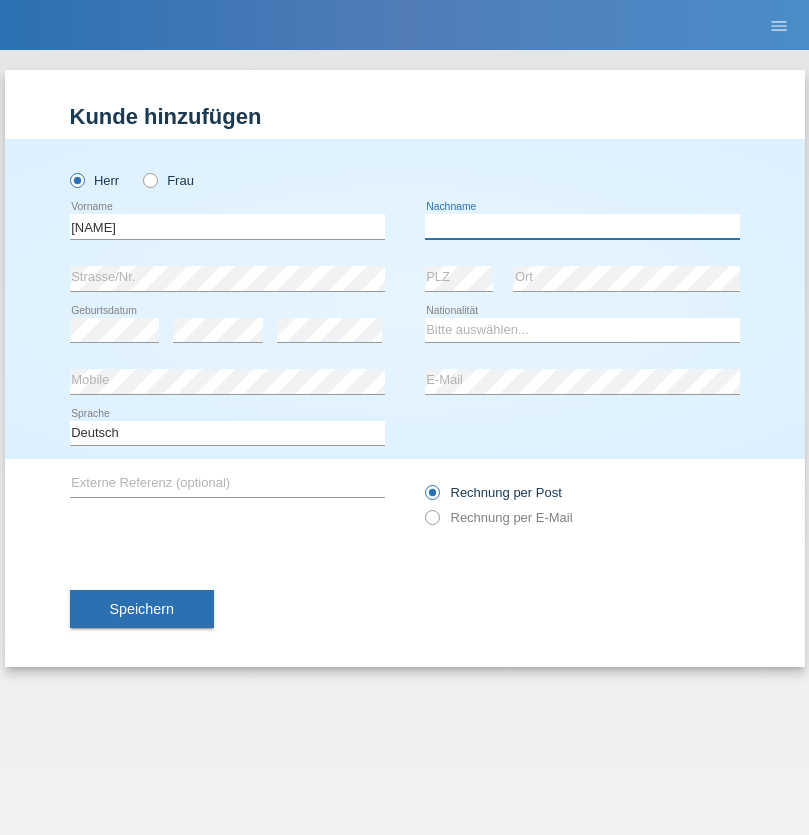 click at bounding box center [582, 226] 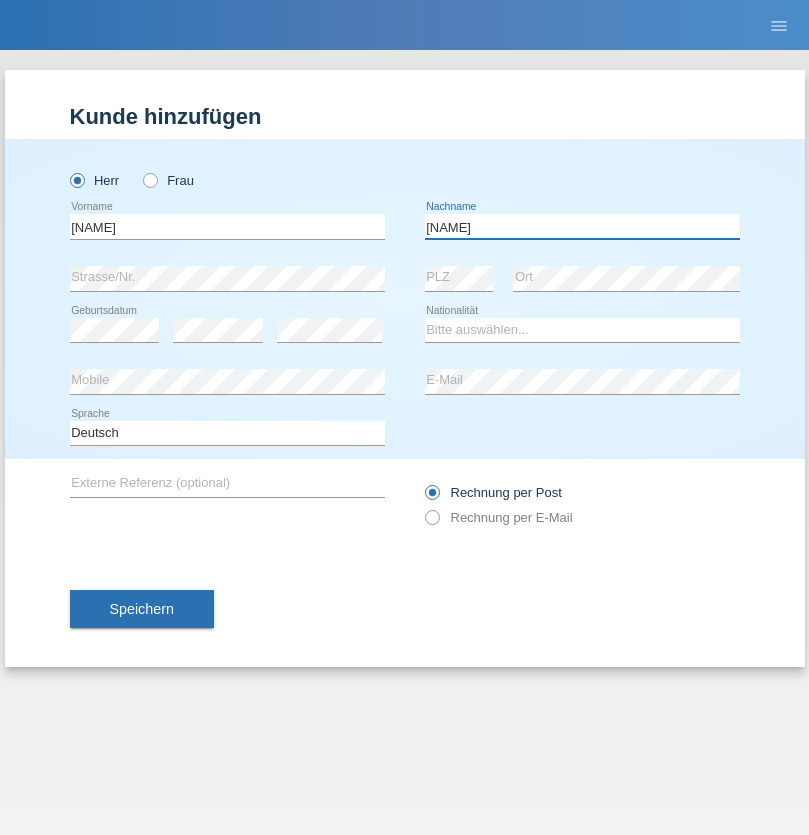 type on "Shpresa" 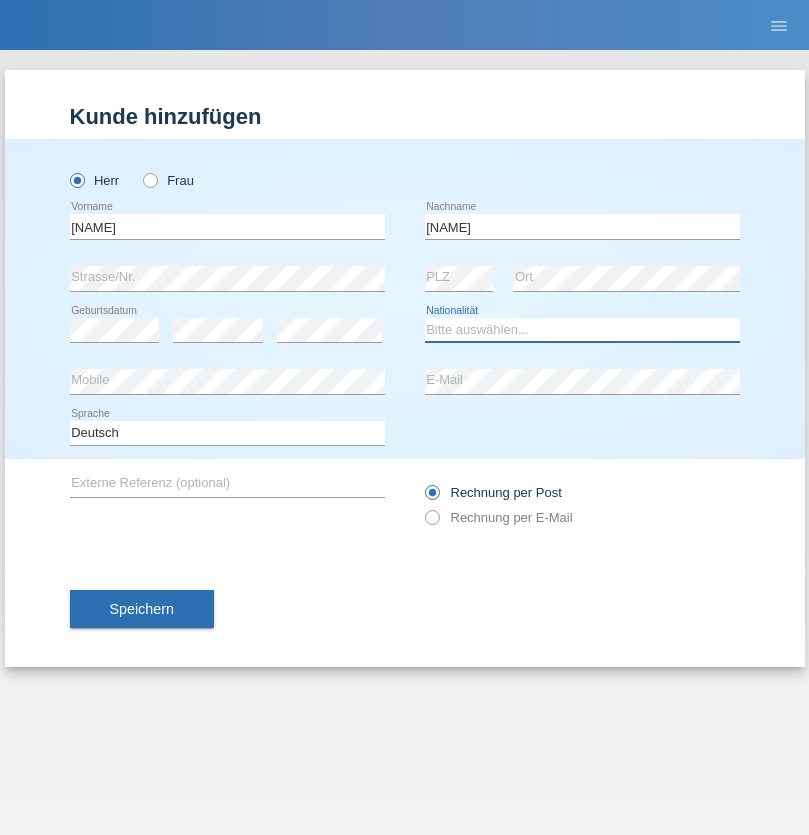 select on "XK" 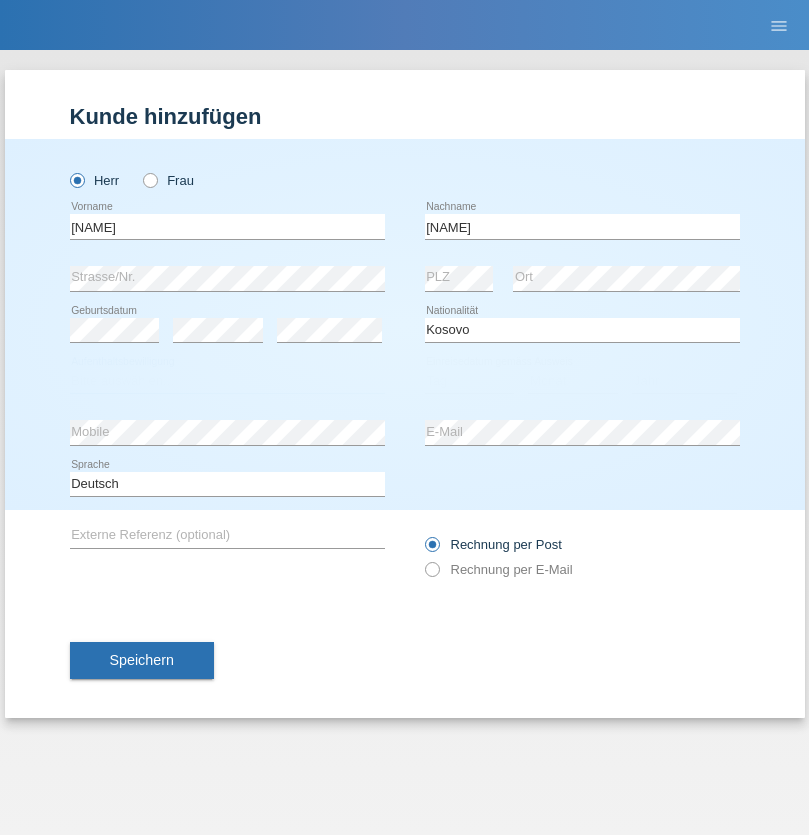 select on "C" 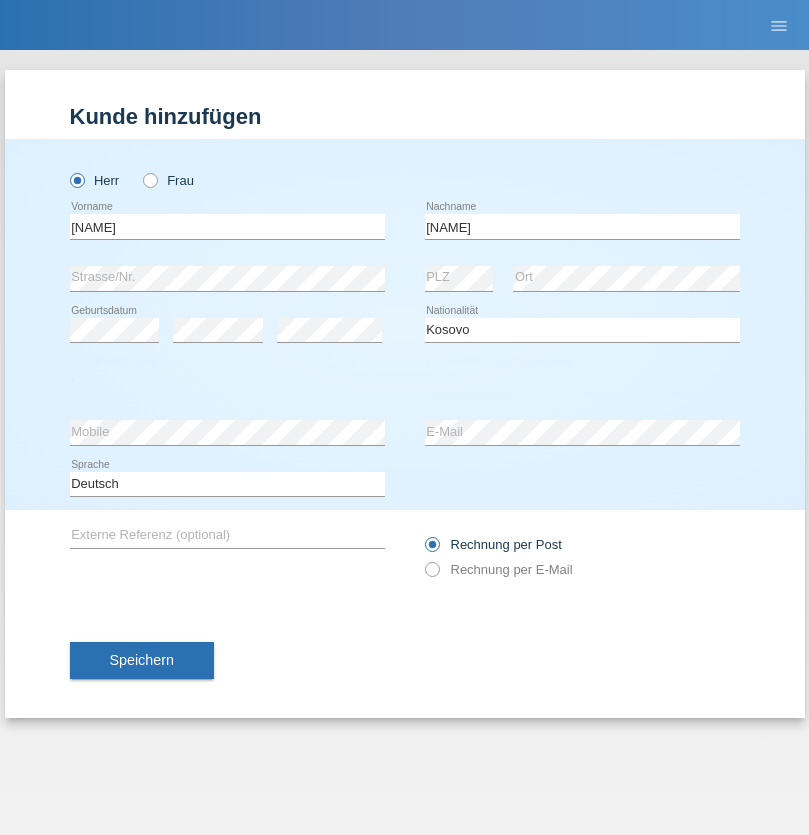 select on "08" 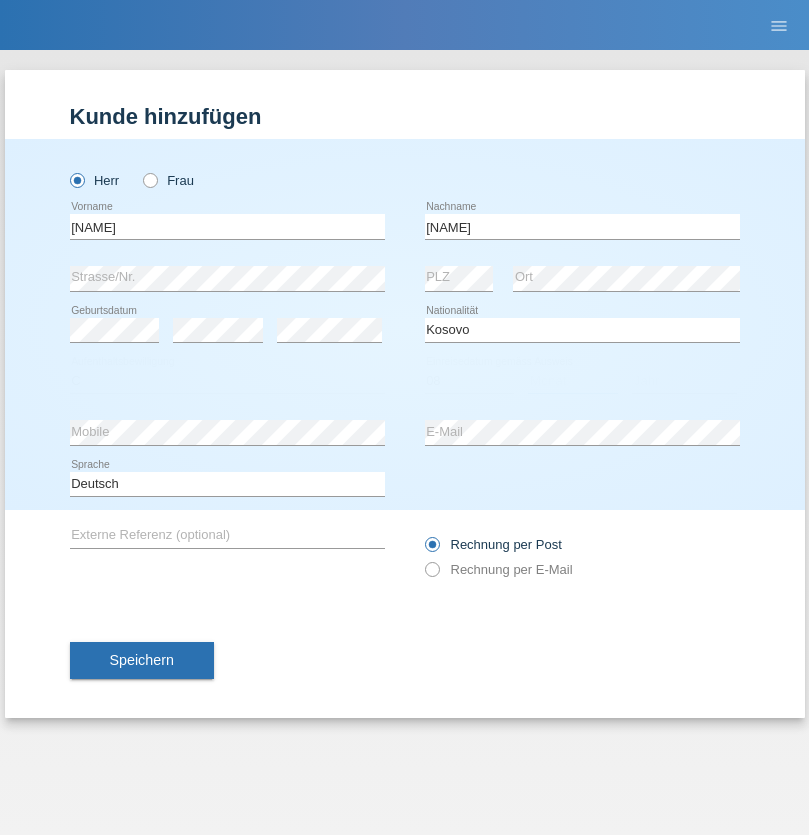 select on "02" 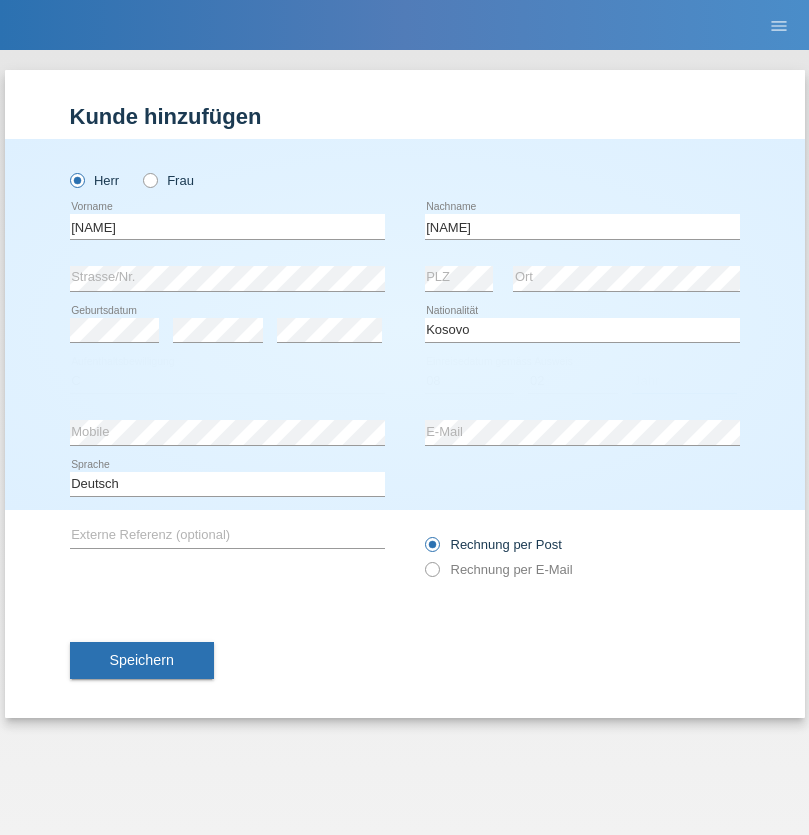 select on "1979" 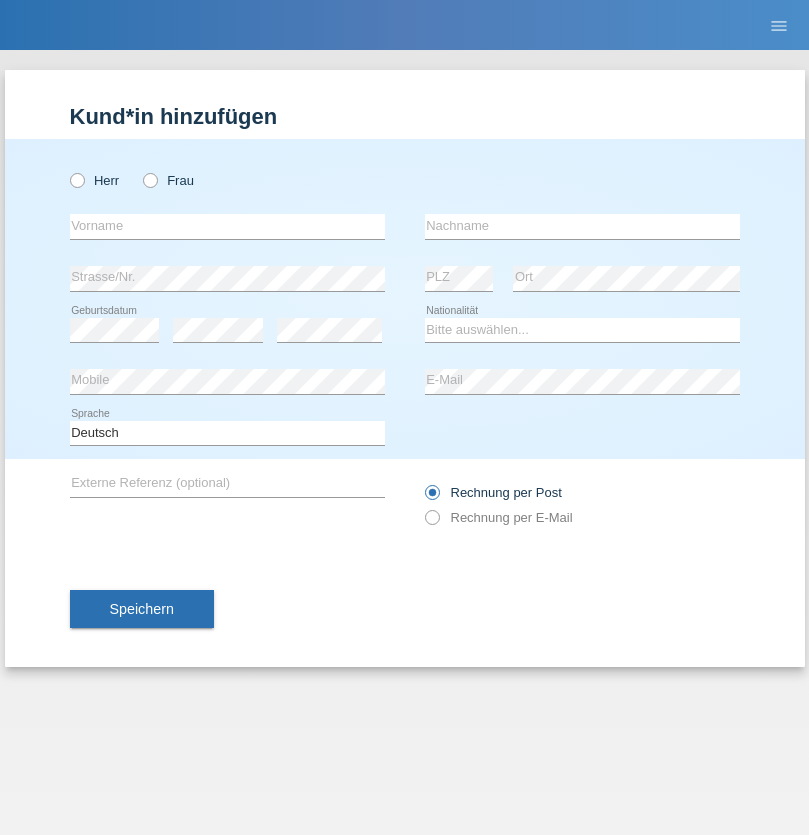 scroll, scrollTop: 0, scrollLeft: 0, axis: both 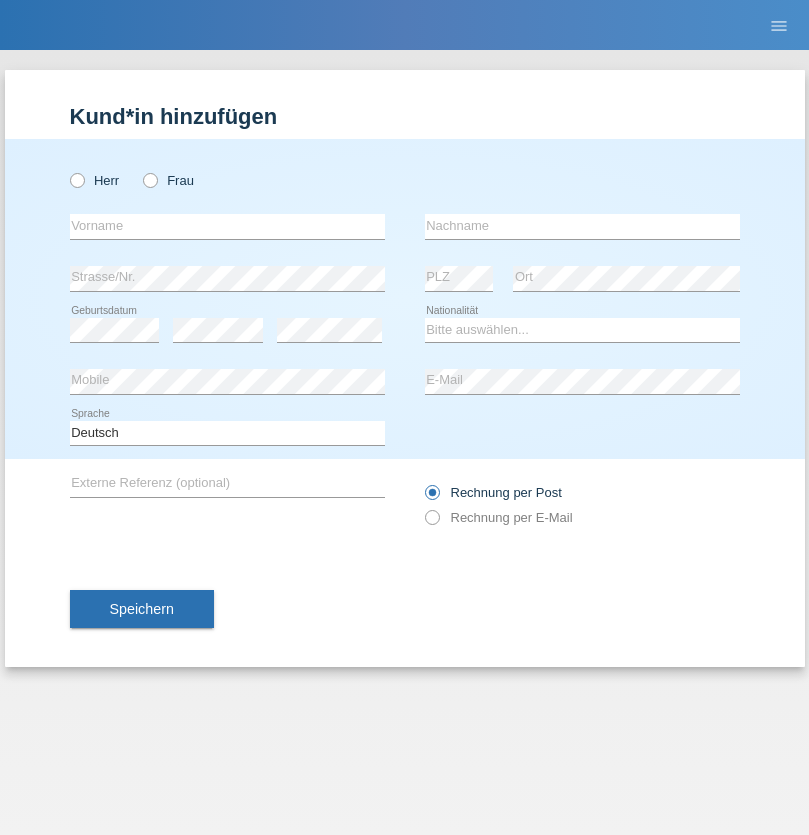 radio on "true" 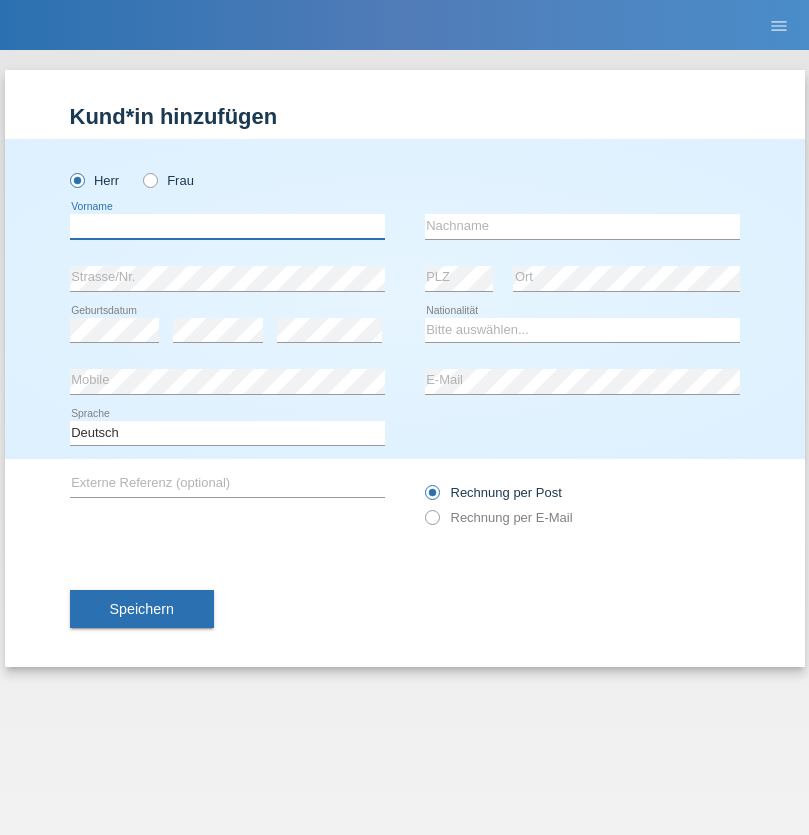 click at bounding box center (227, 226) 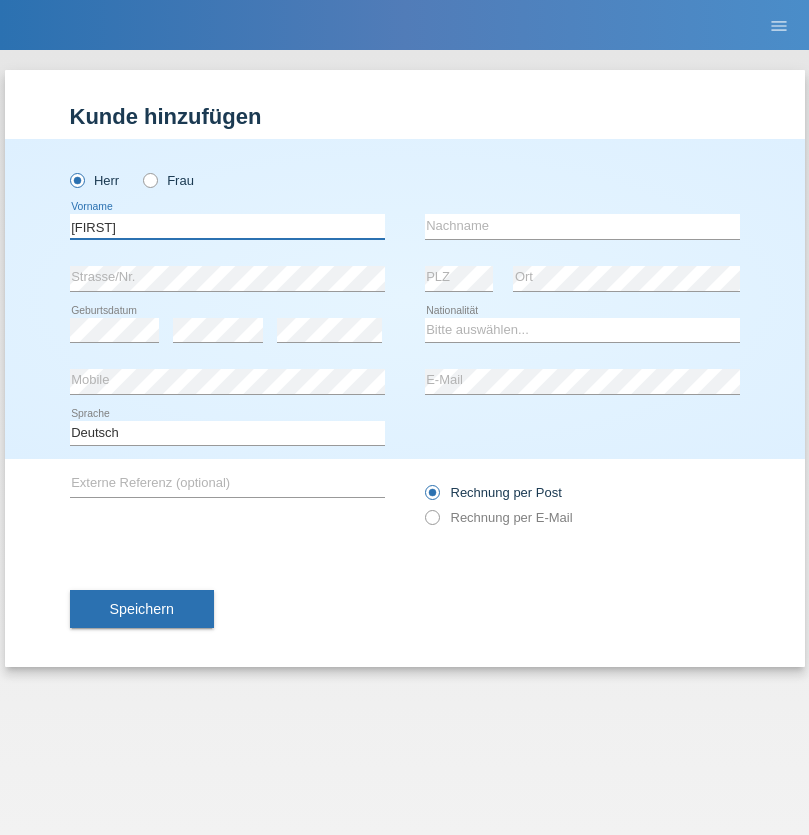 type on "[FIRST]" 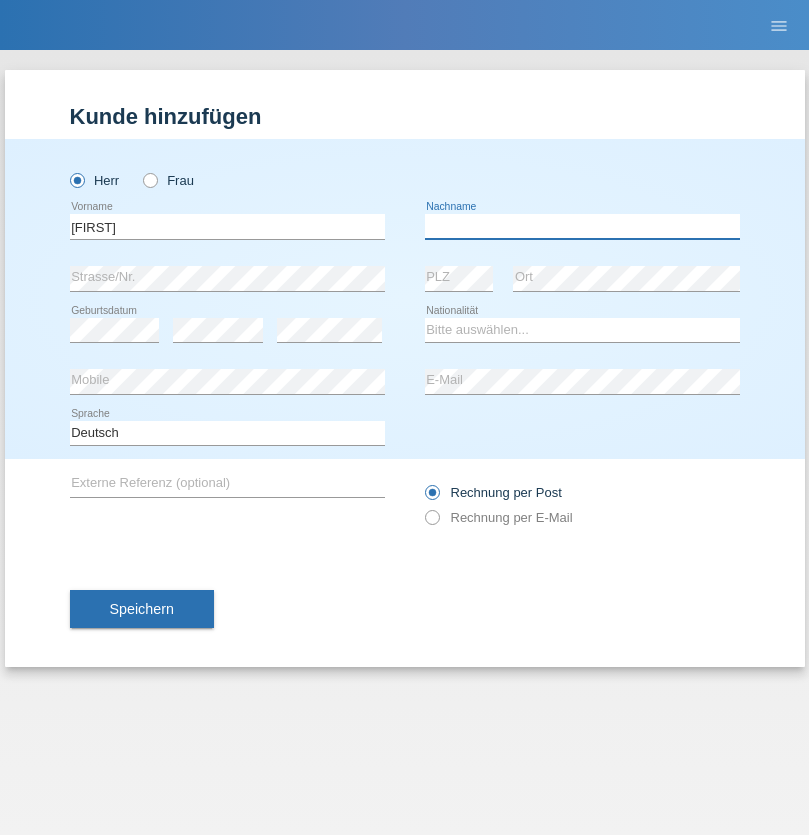 click at bounding box center (582, 226) 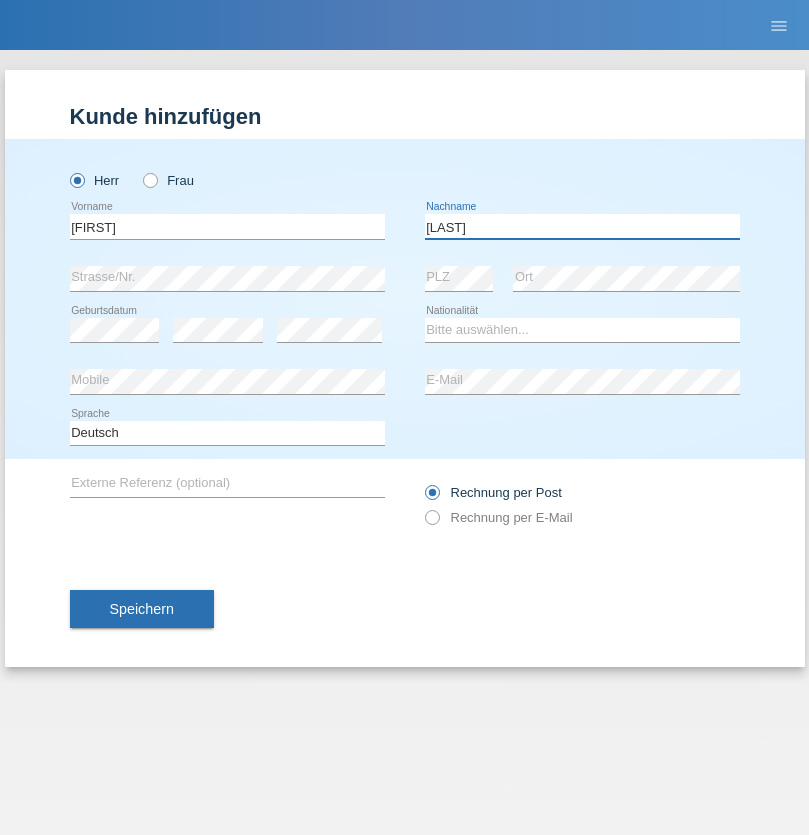 type on "[LAST]" 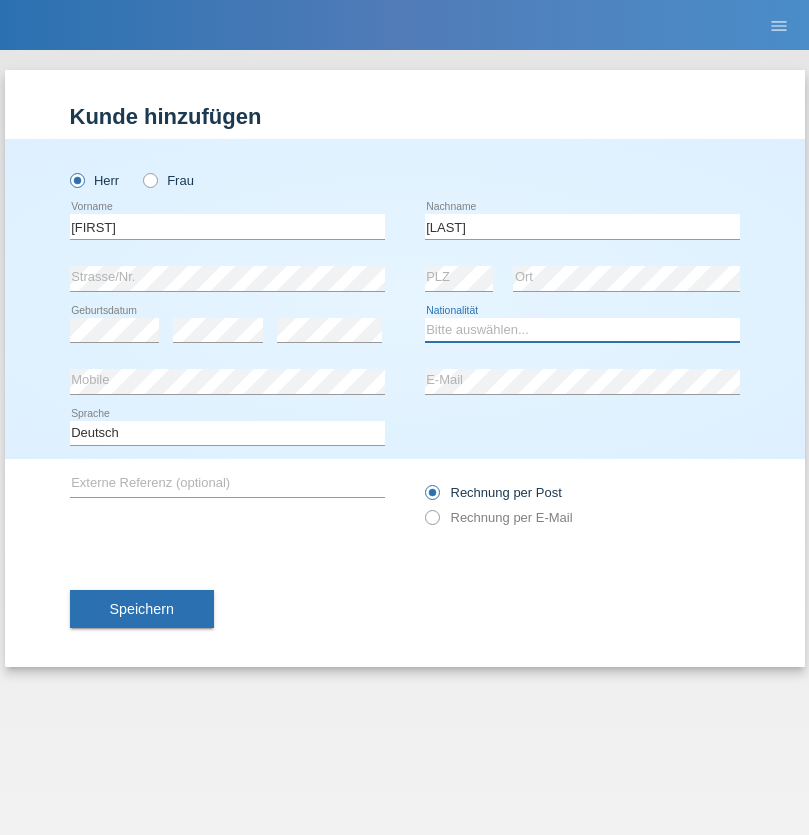 select on "CH" 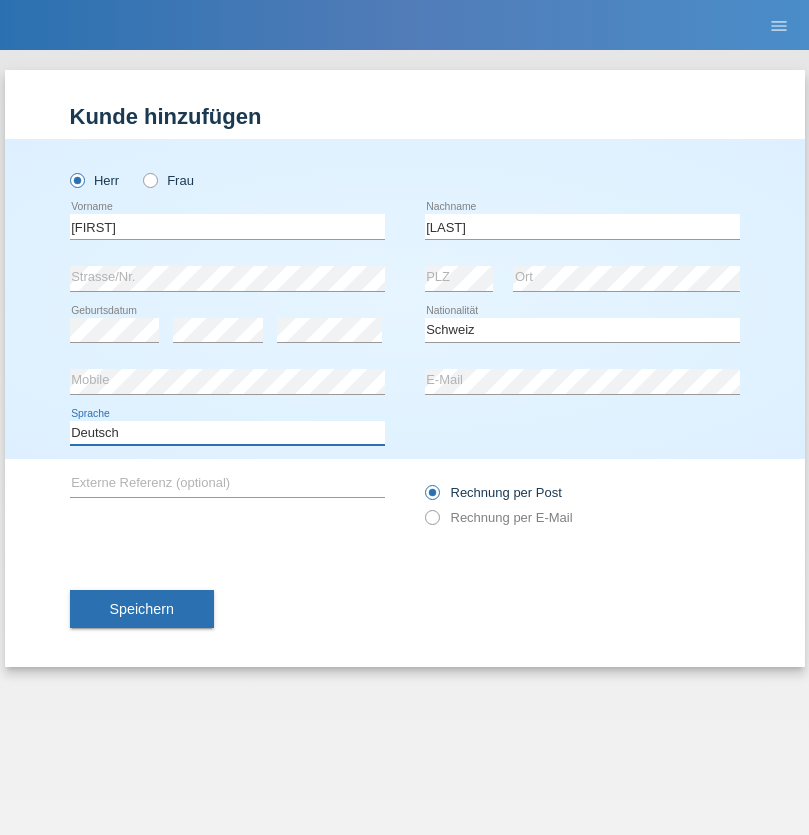 select on "en" 